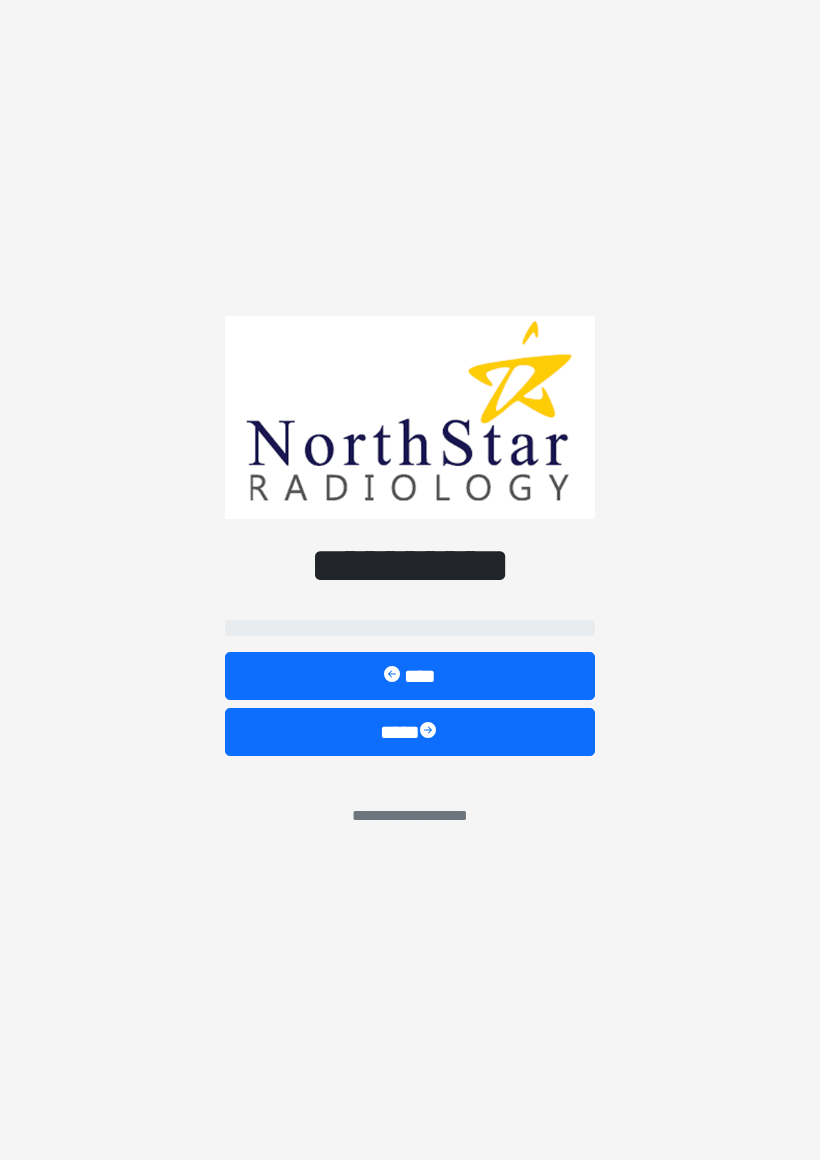 scroll, scrollTop: 0, scrollLeft: 0, axis: both 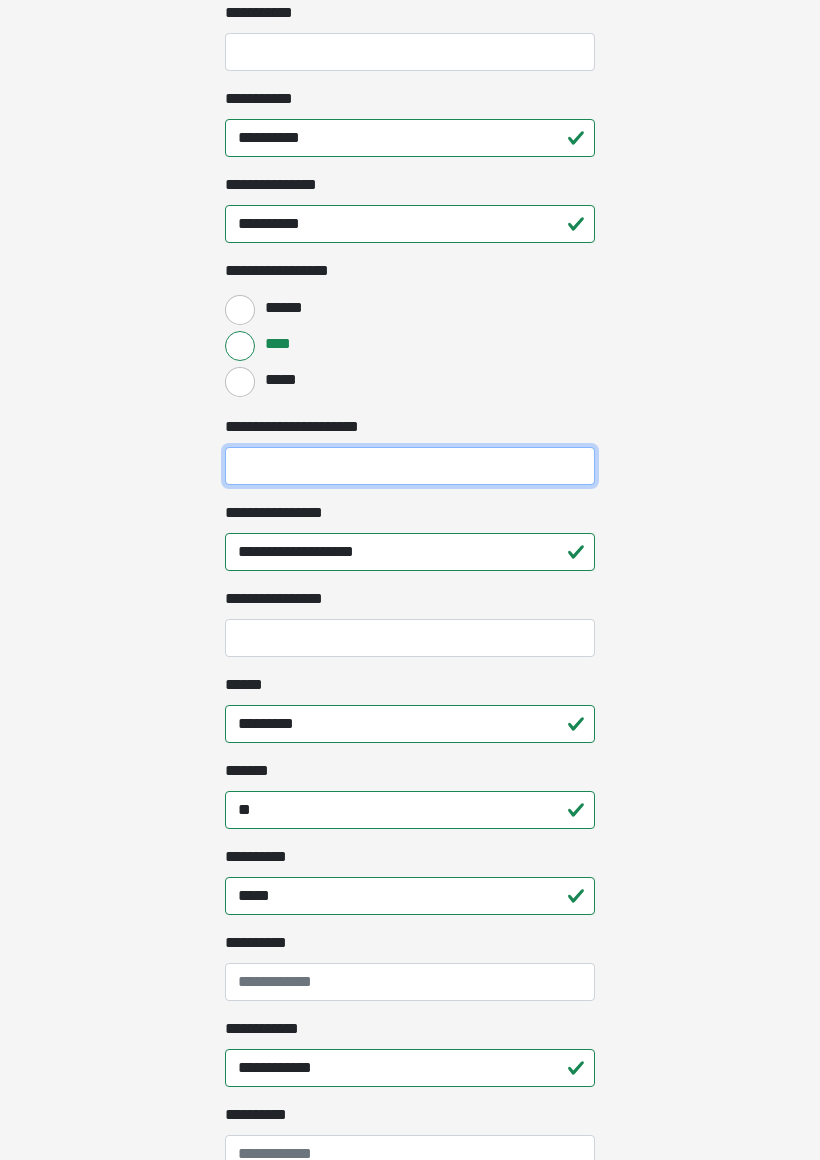 click on "**********" at bounding box center (410, 467) 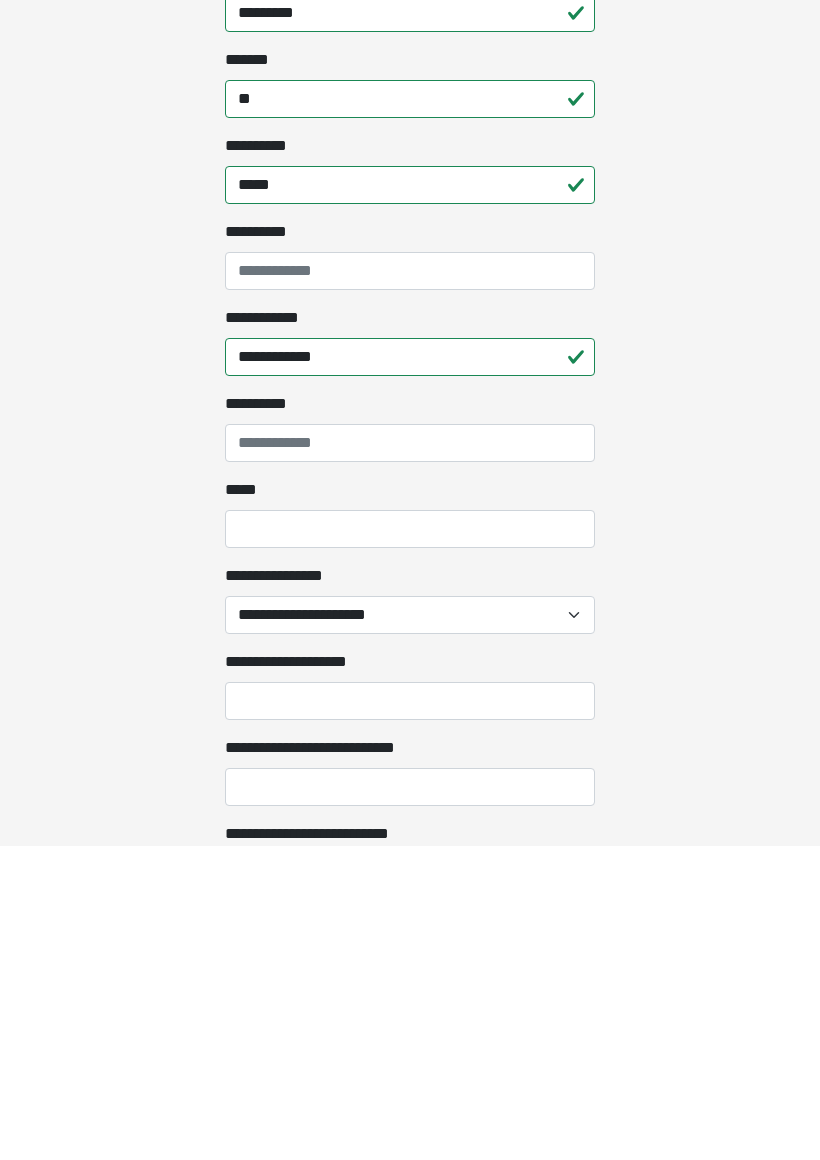 scroll, scrollTop: 1031, scrollLeft: 0, axis: vertical 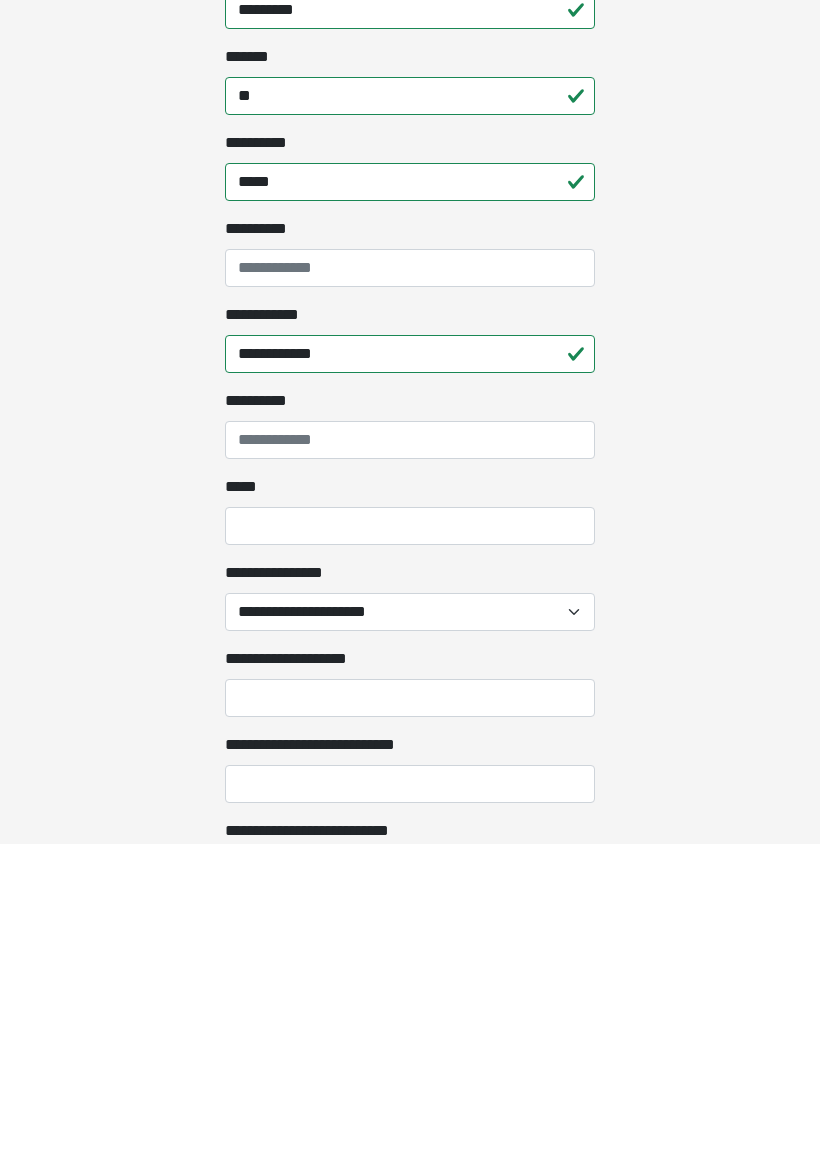 type on "*********" 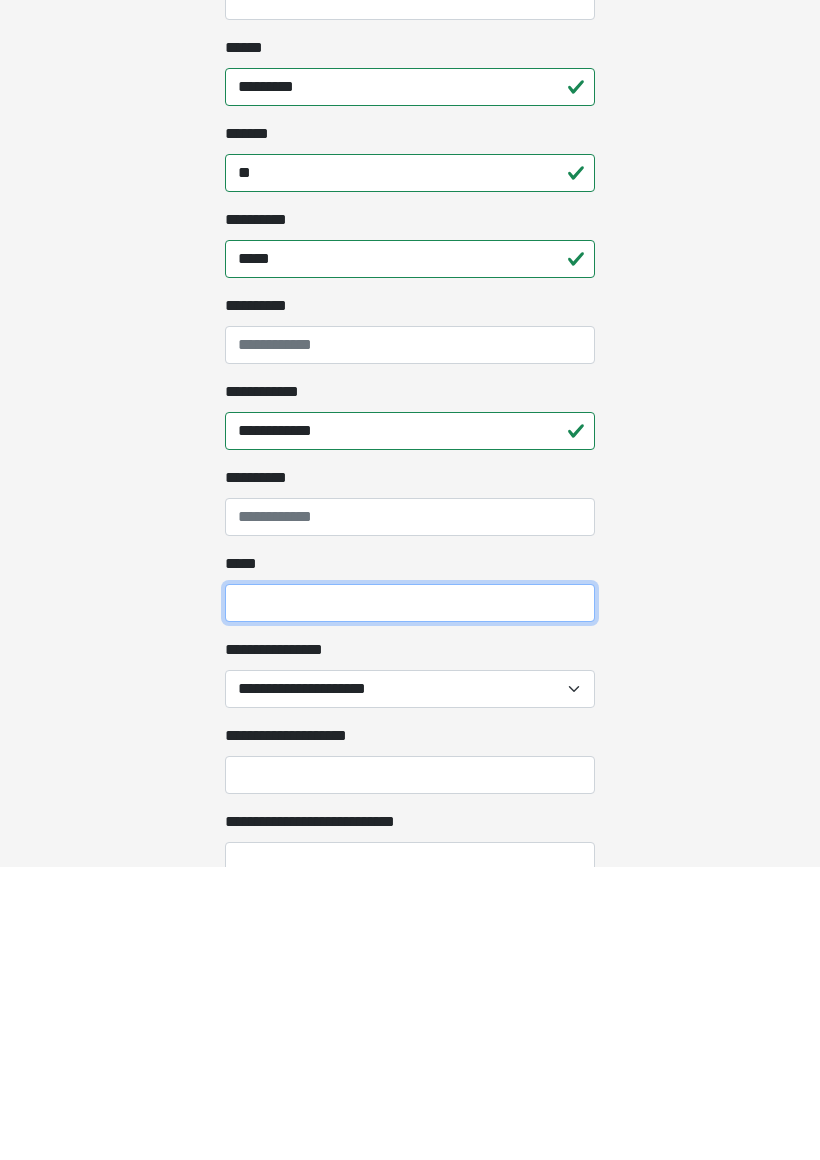 scroll, scrollTop: 978, scrollLeft: 0, axis: vertical 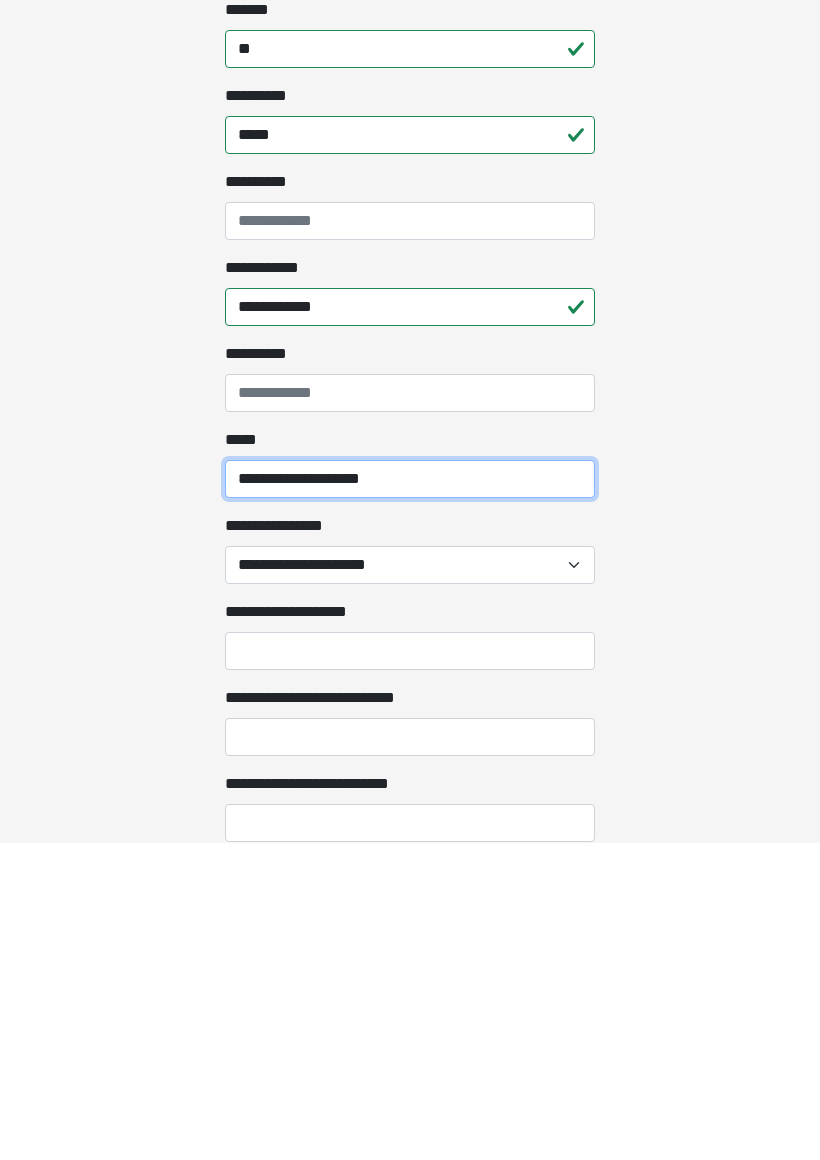 type on "**********" 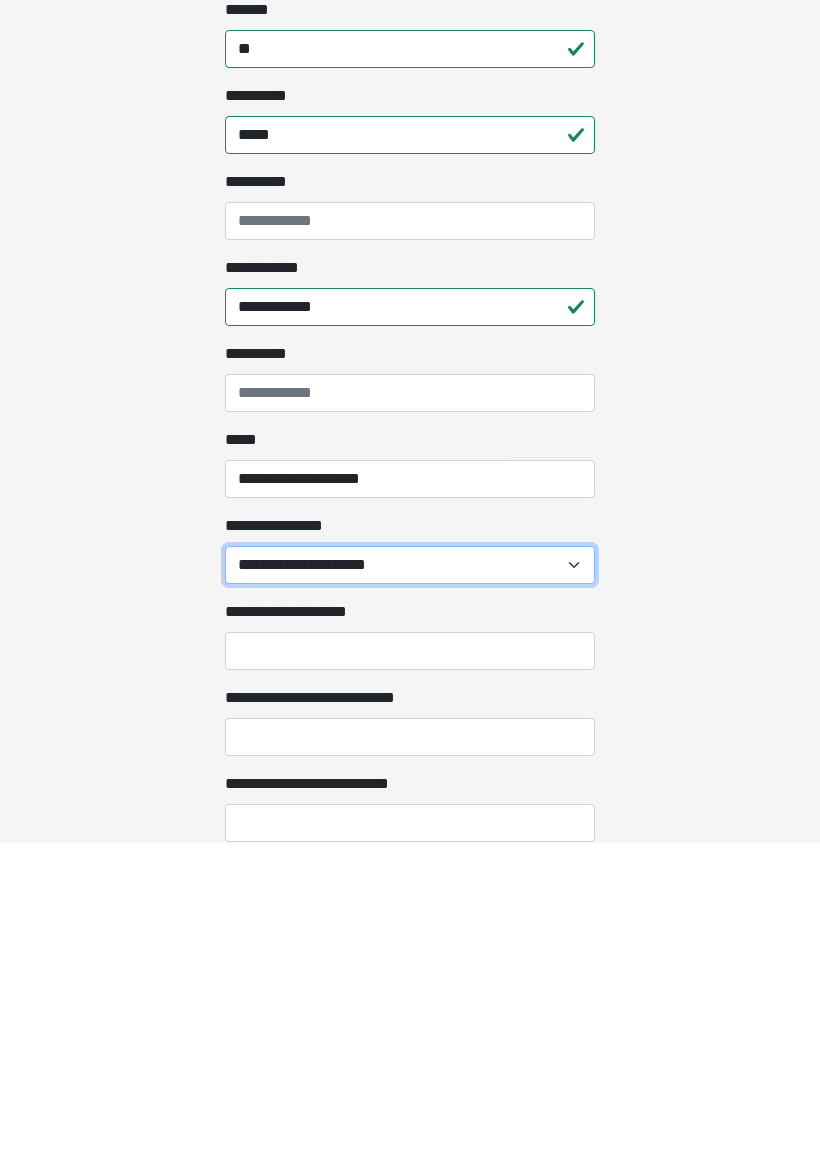 click on "**********" at bounding box center [410, 882] 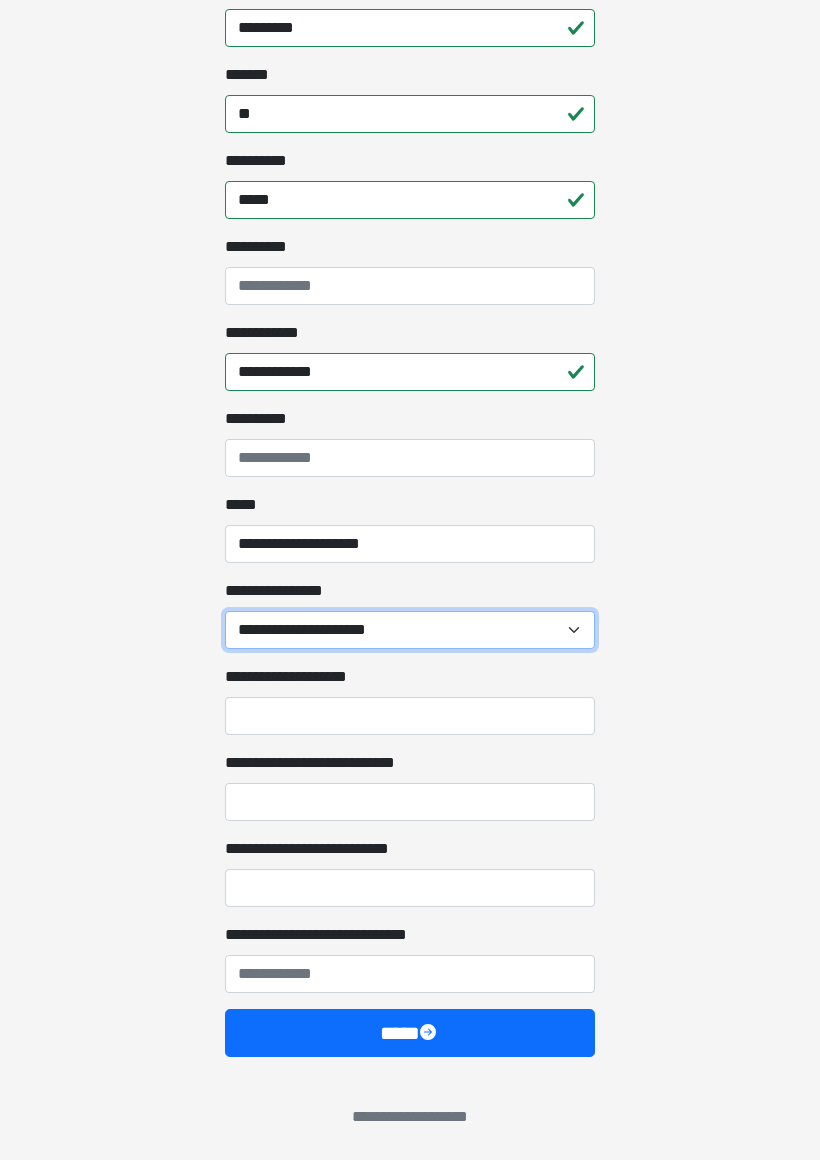 select on "******" 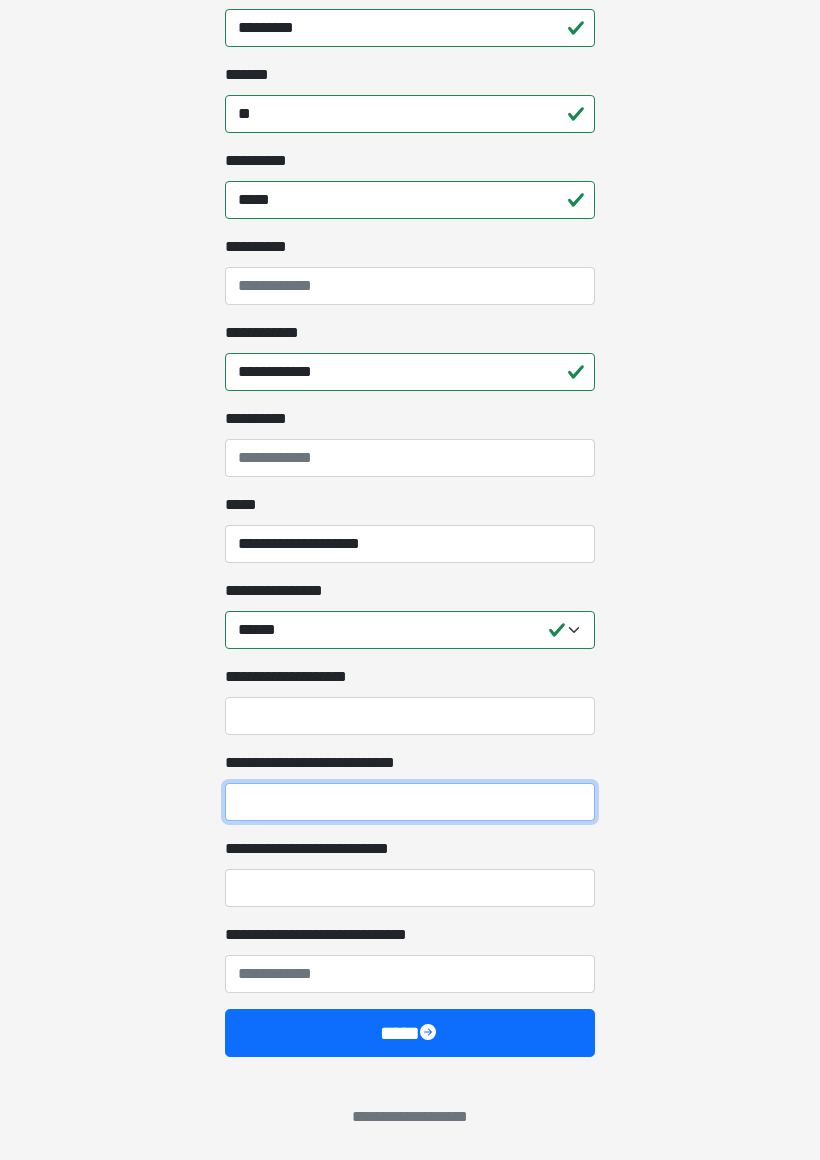 click on "**********" at bounding box center [410, 802] 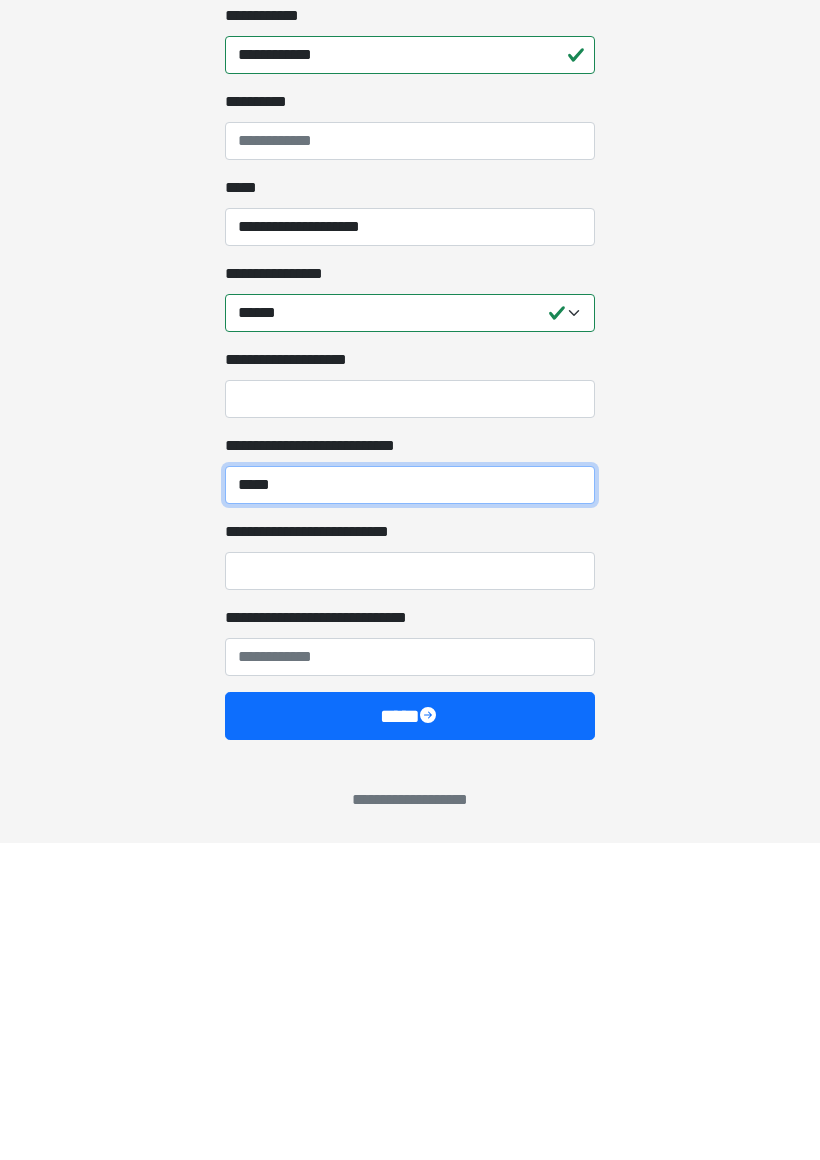 type on "*****" 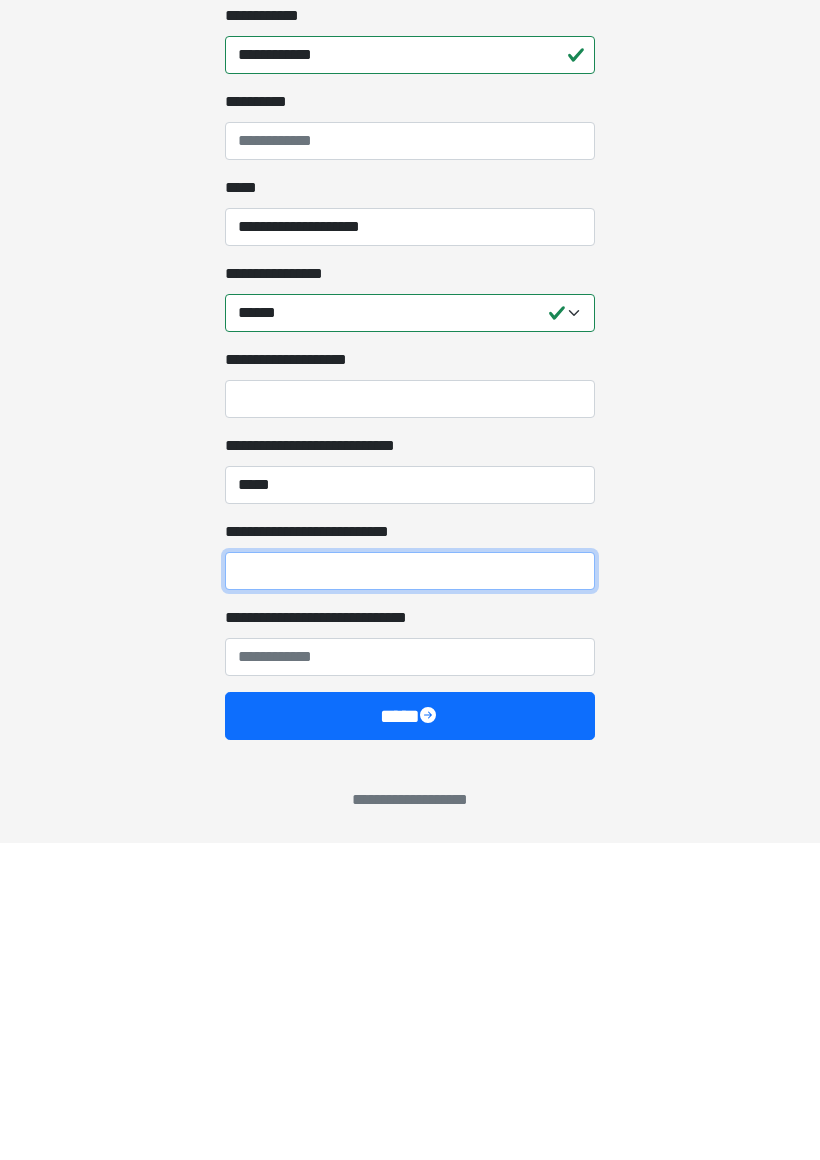 click on "**********" at bounding box center (410, 888) 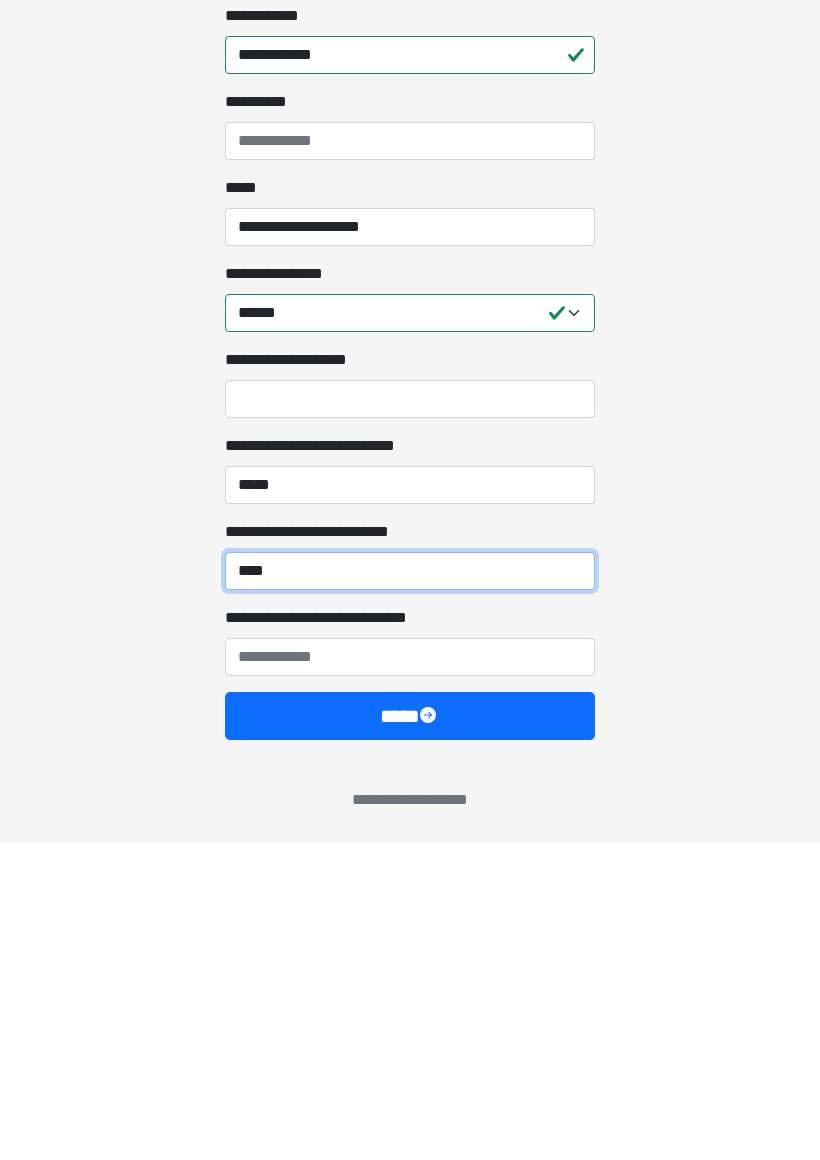 type on "****" 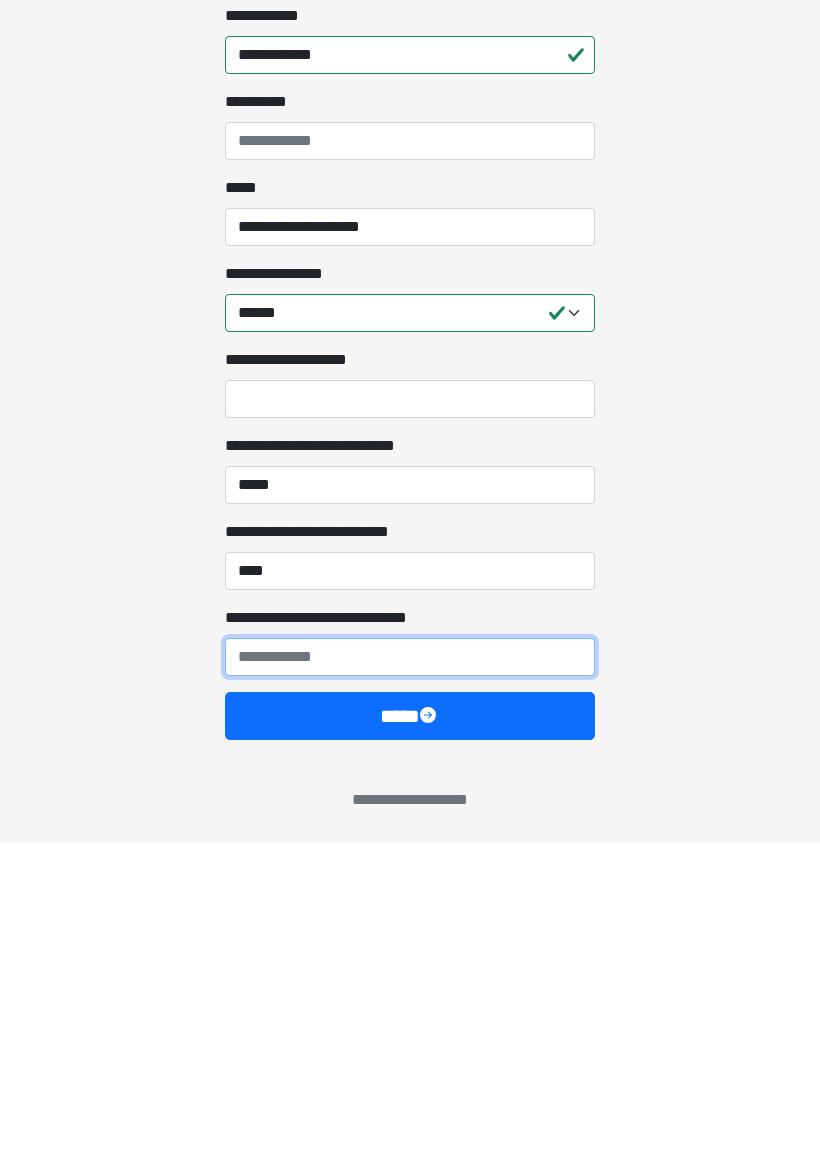 click on "**********" at bounding box center (410, 974) 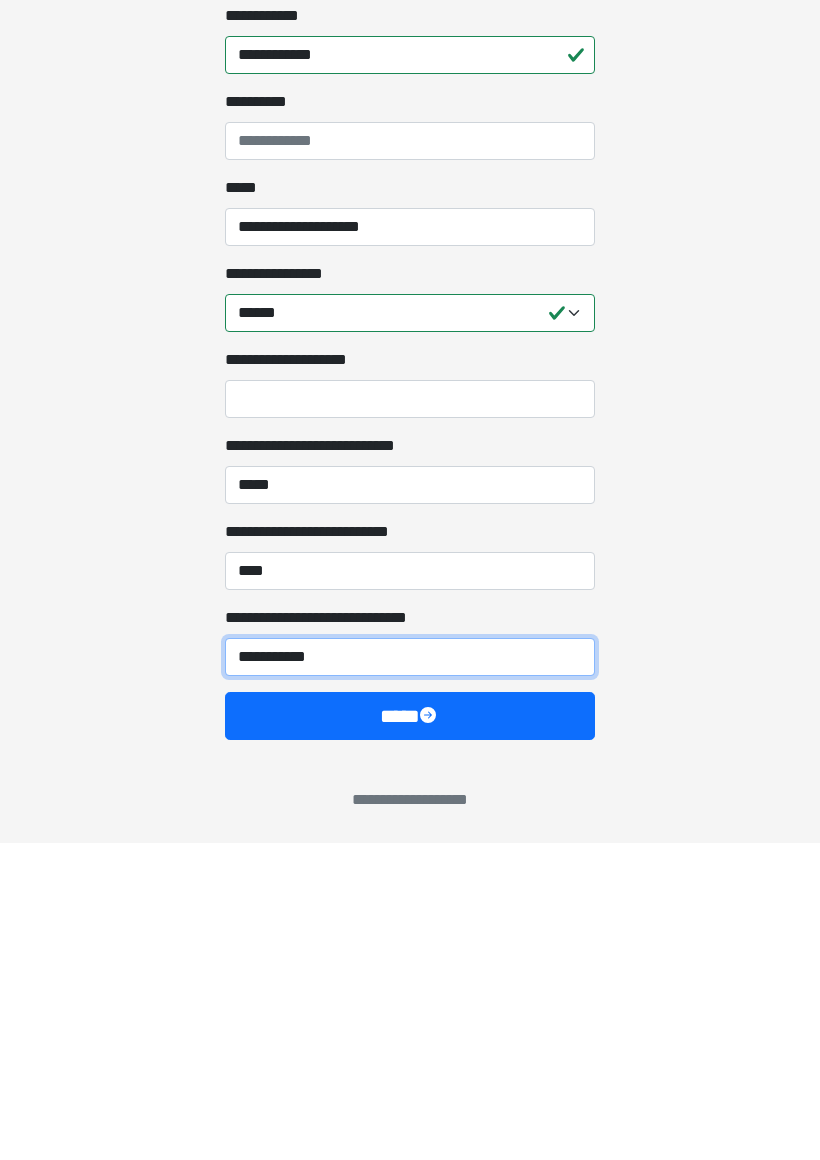 type on "**********" 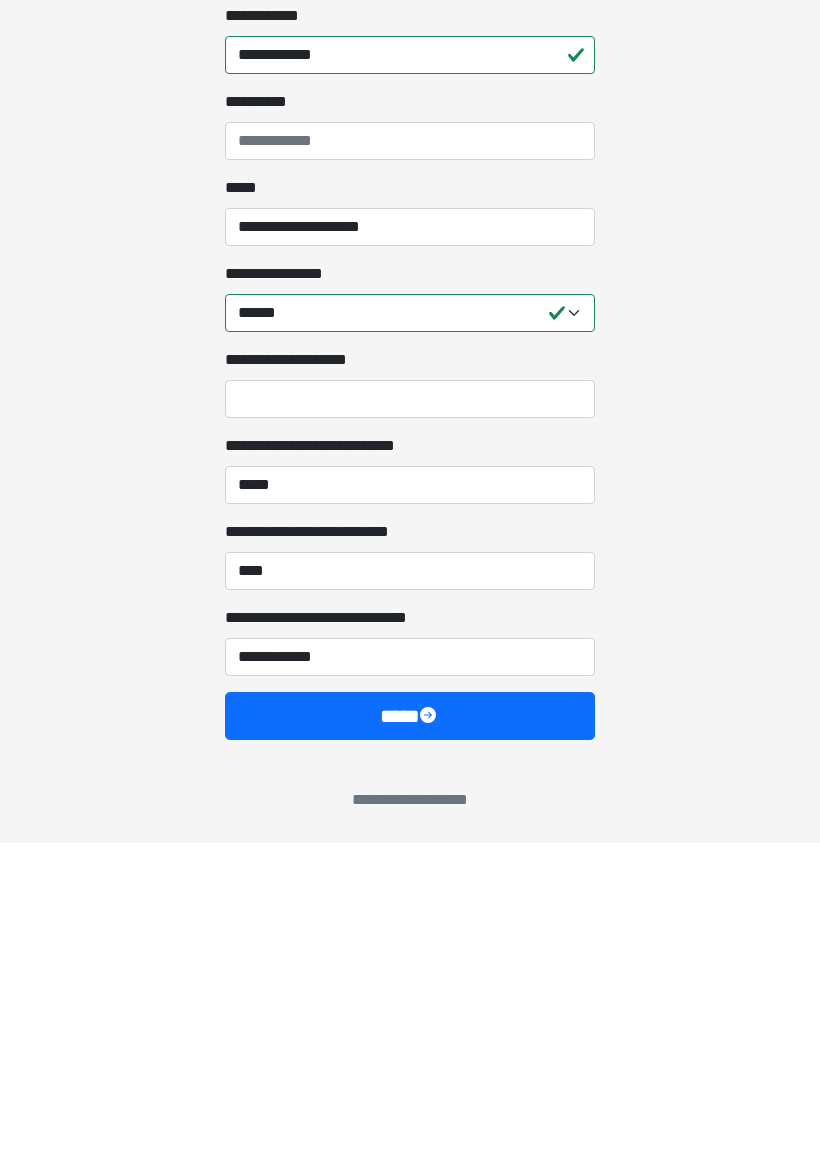 click on "****" at bounding box center (410, 1033) 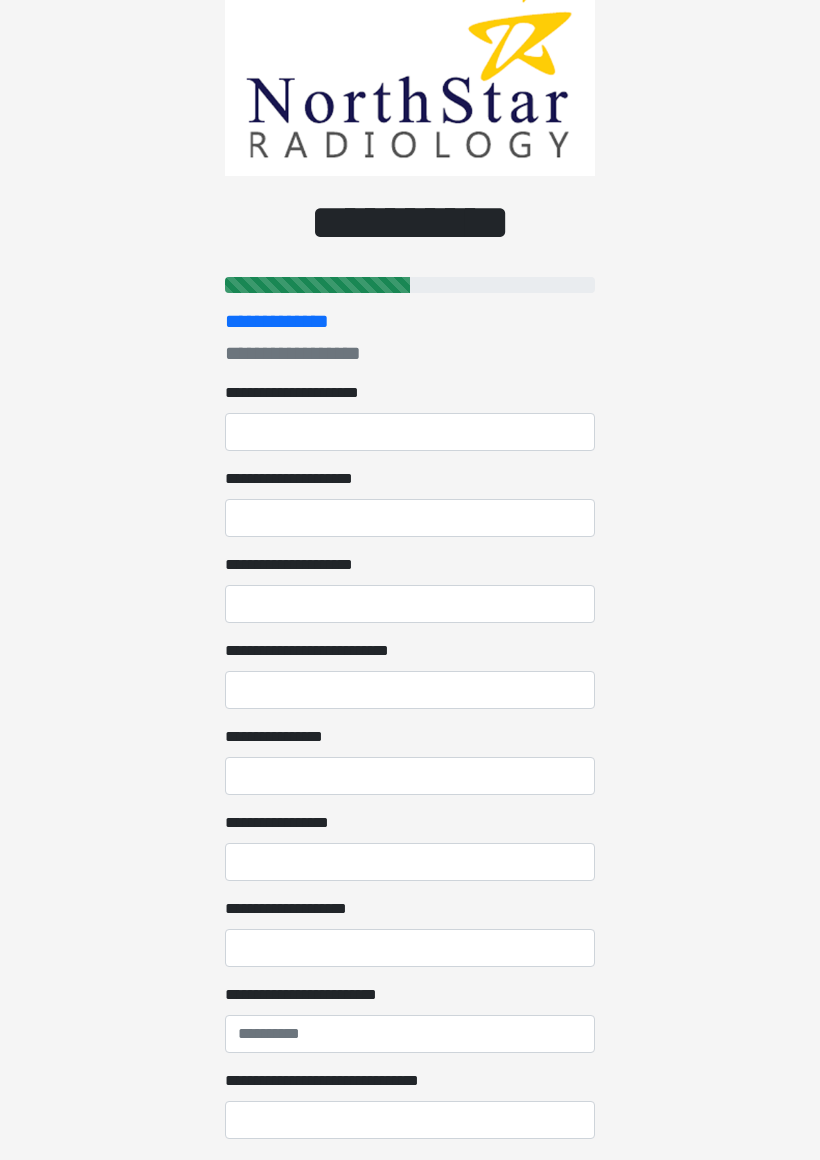 scroll, scrollTop: 80, scrollLeft: 0, axis: vertical 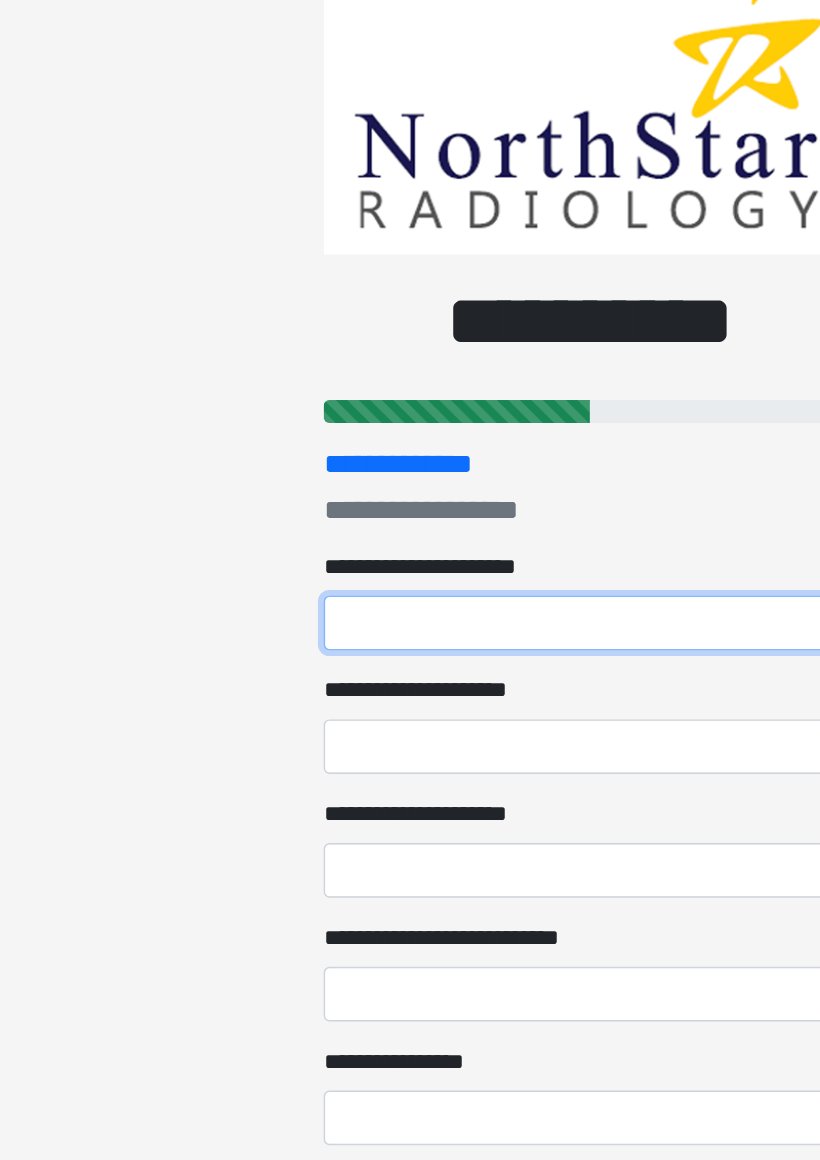 click on "**********" at bounding box center (410, 433) 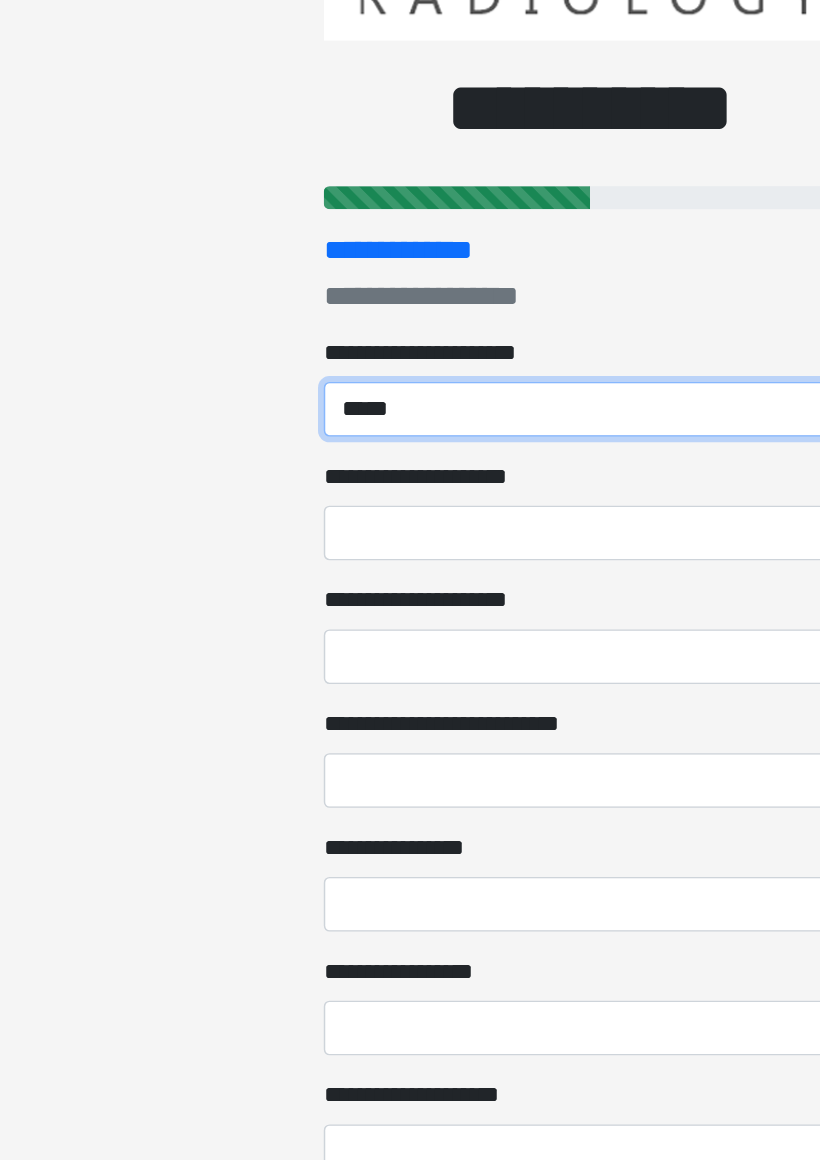 type on "*****" 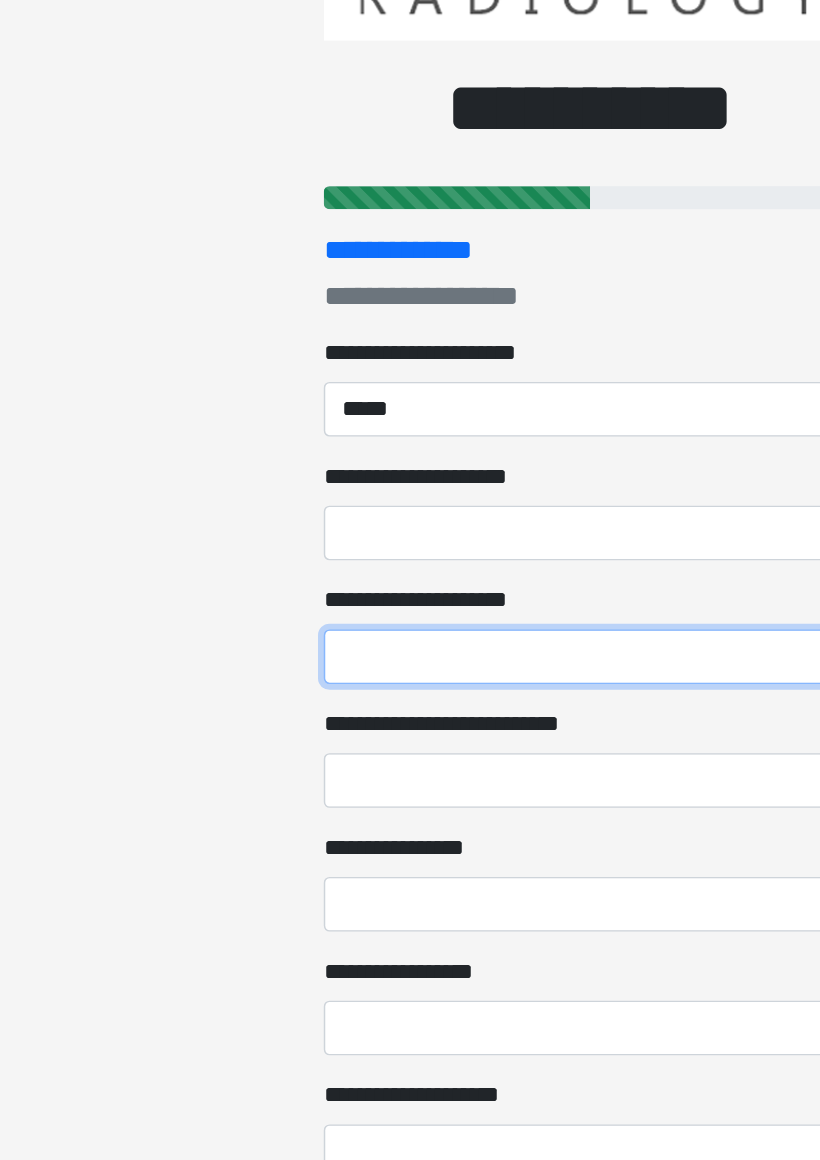click on "**********" at bounding box center (410, 605) 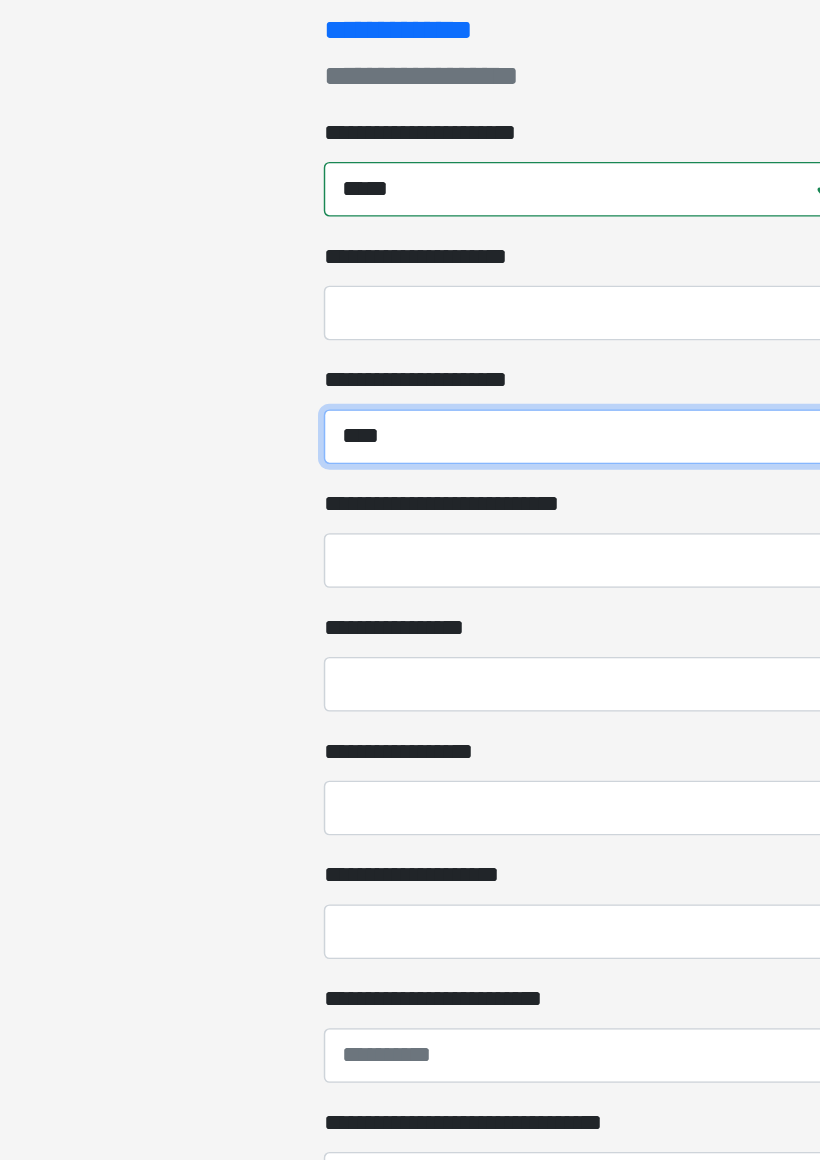 type on "****" 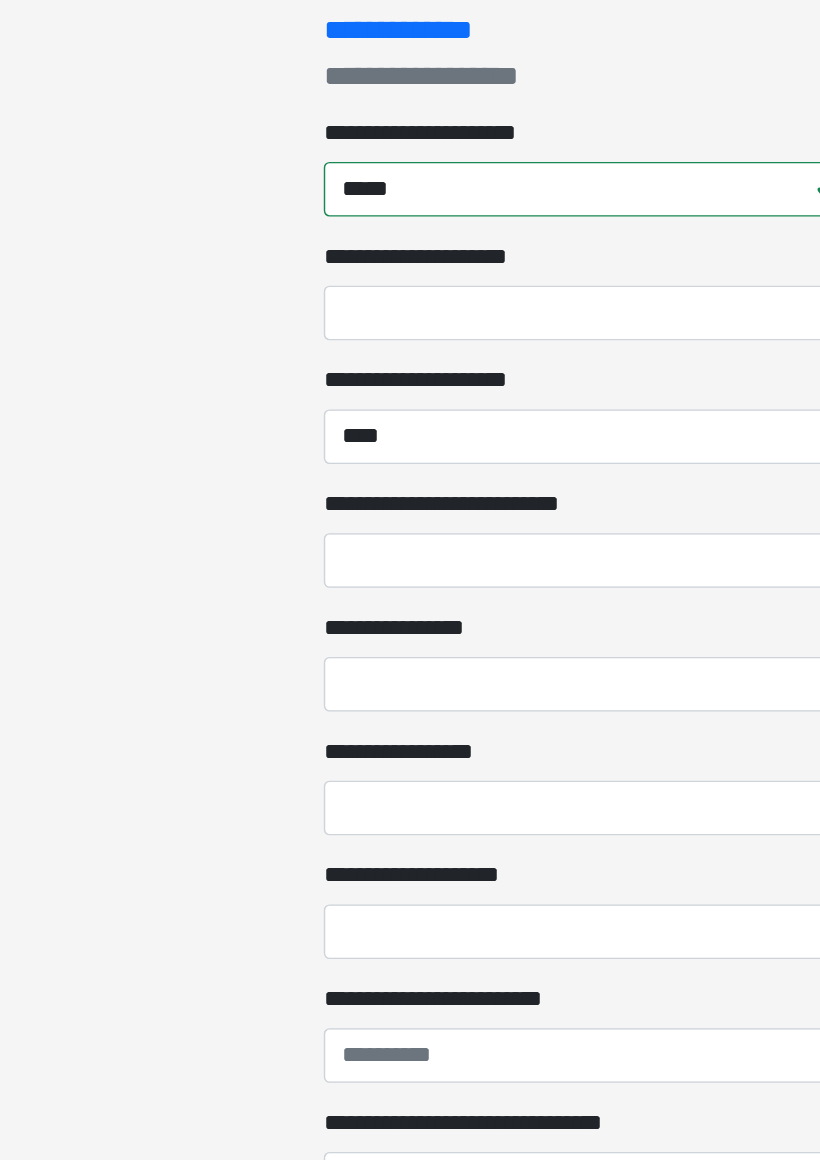 click on "**********" at bounding box center [410, 691] 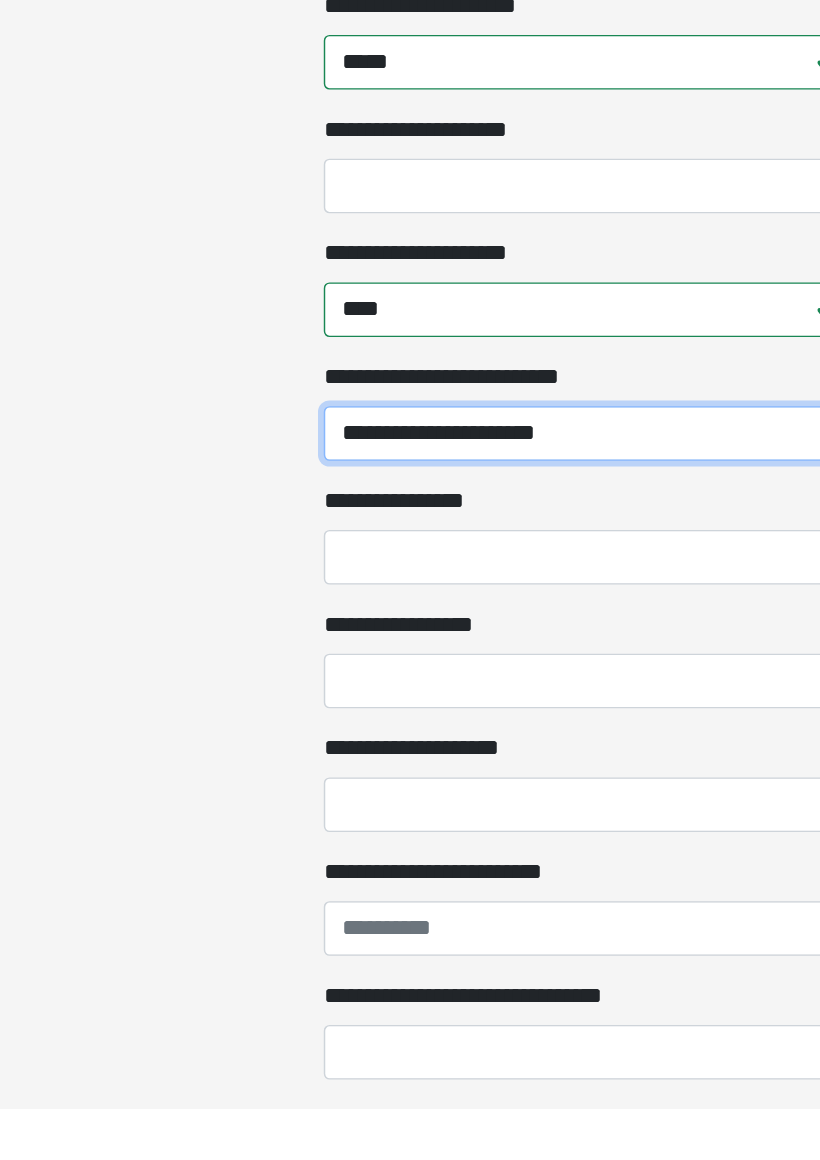 type on "**********" 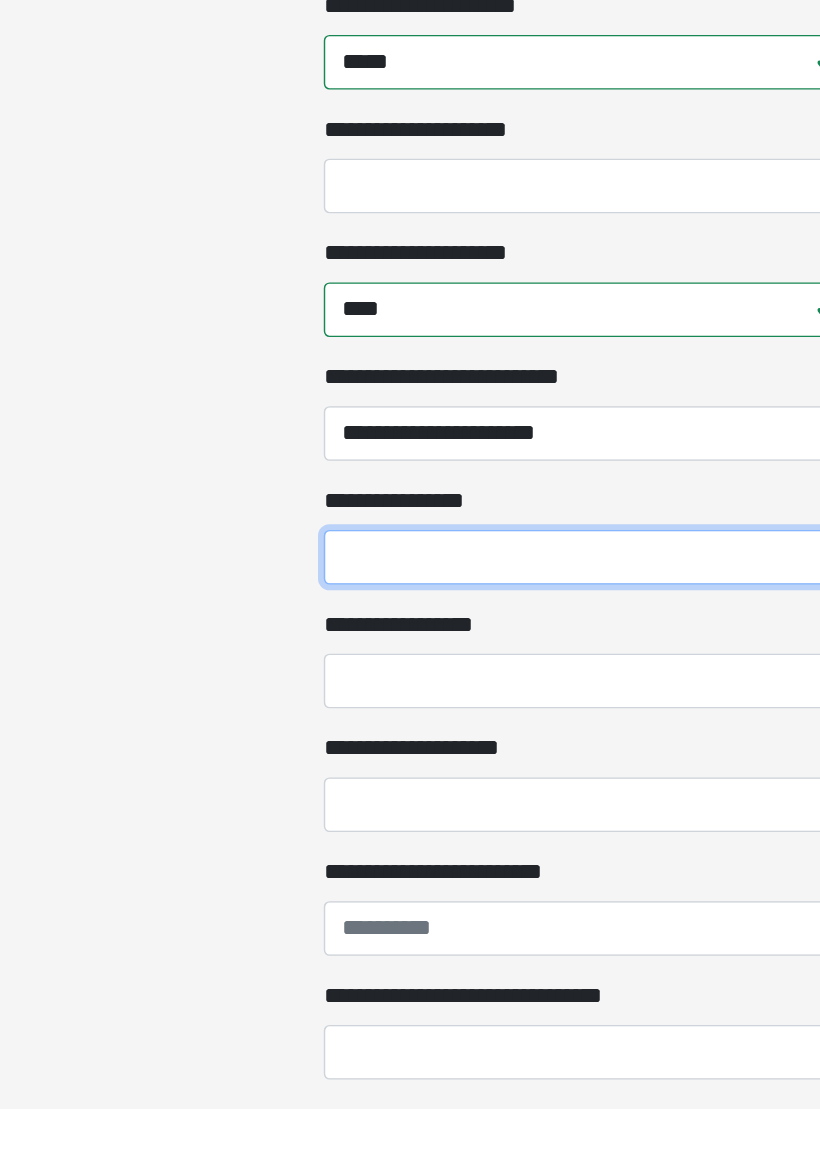 click on "**********" at bounding box center (410, 777) 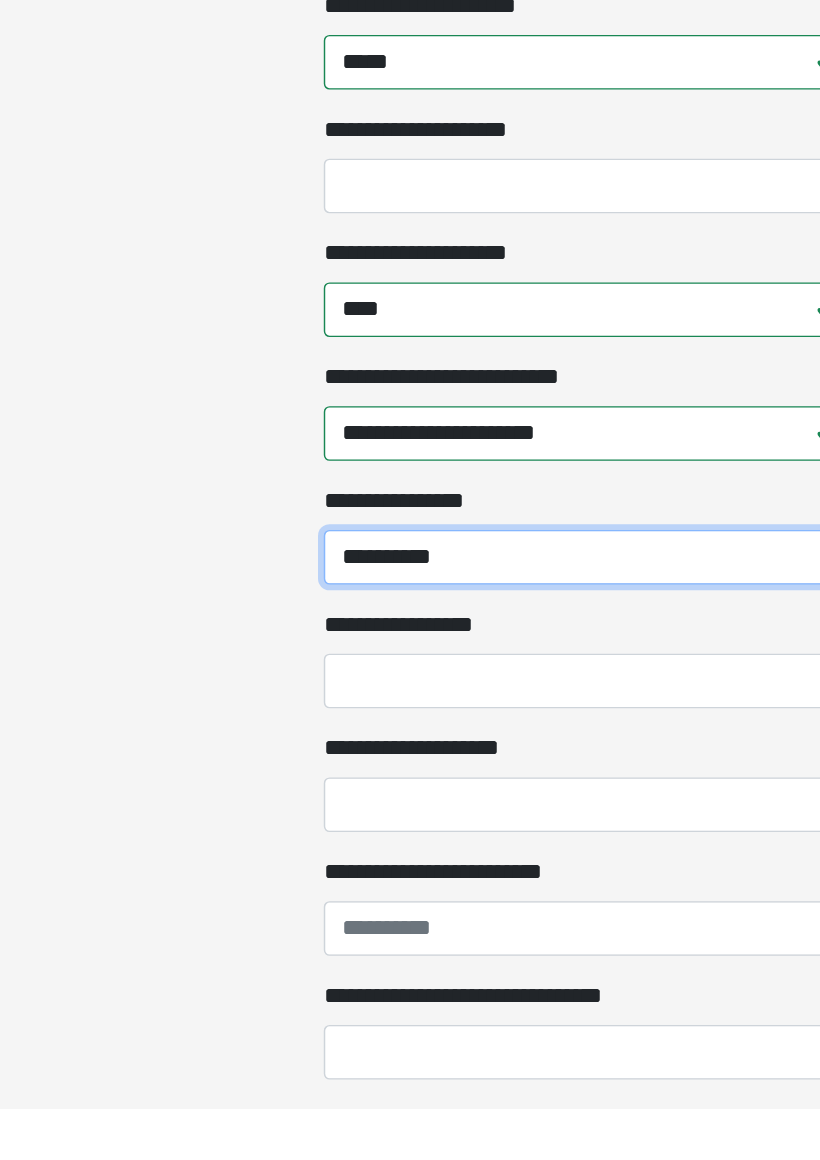 type on "*********" 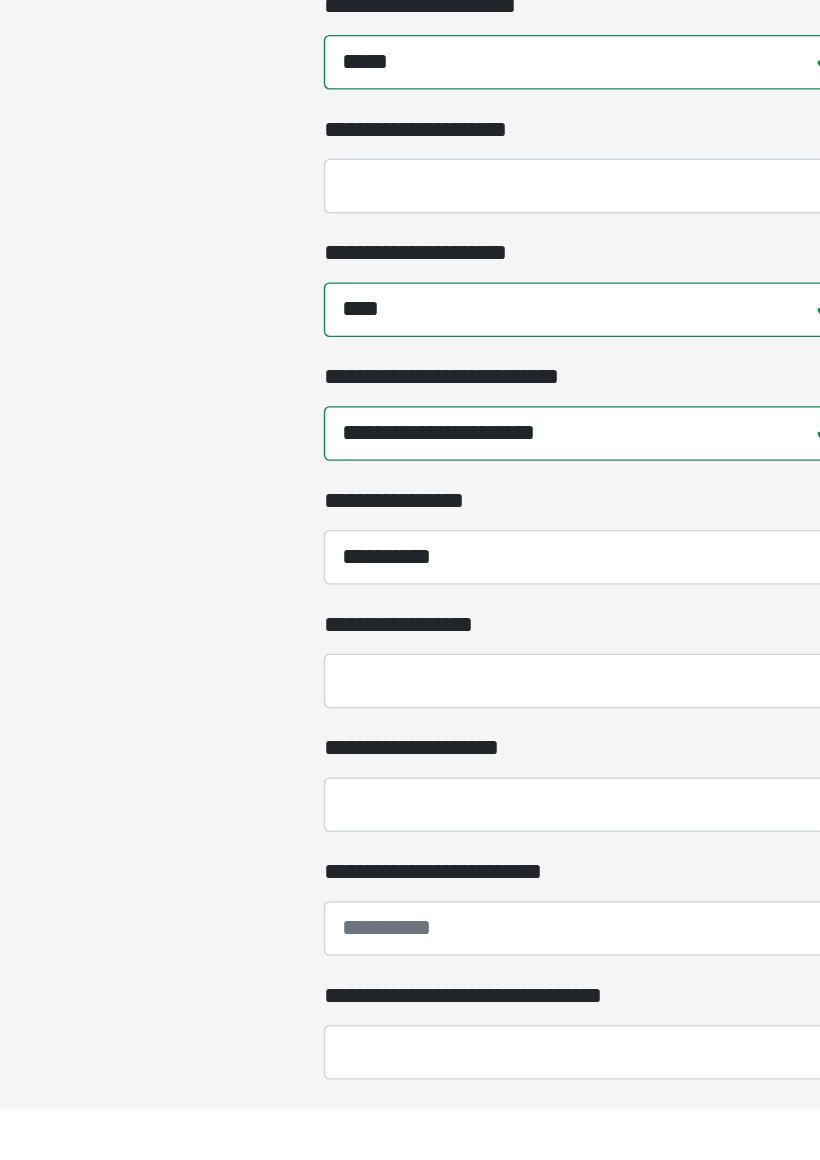 click on "**********" at bounding box center (410, 863) 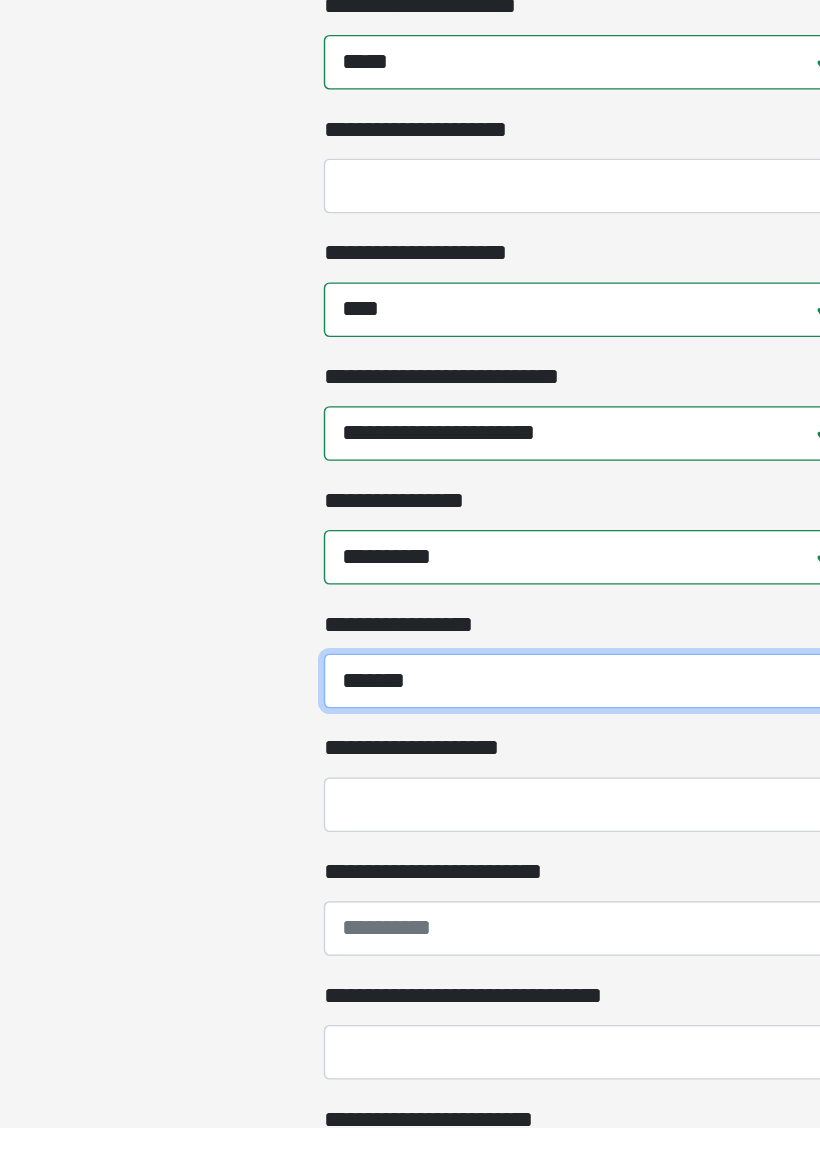 scroll, scrollTop: 98, scrollLeft: 0, axis: vertical 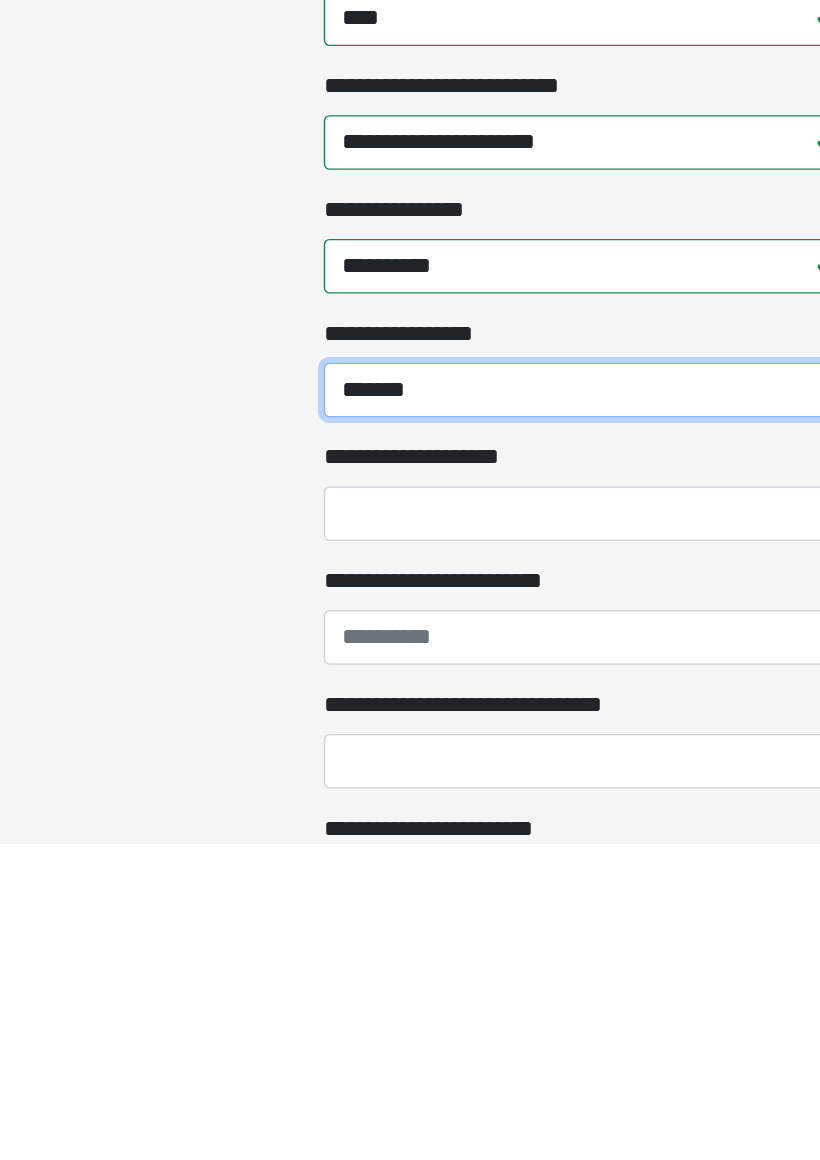 type on "******" 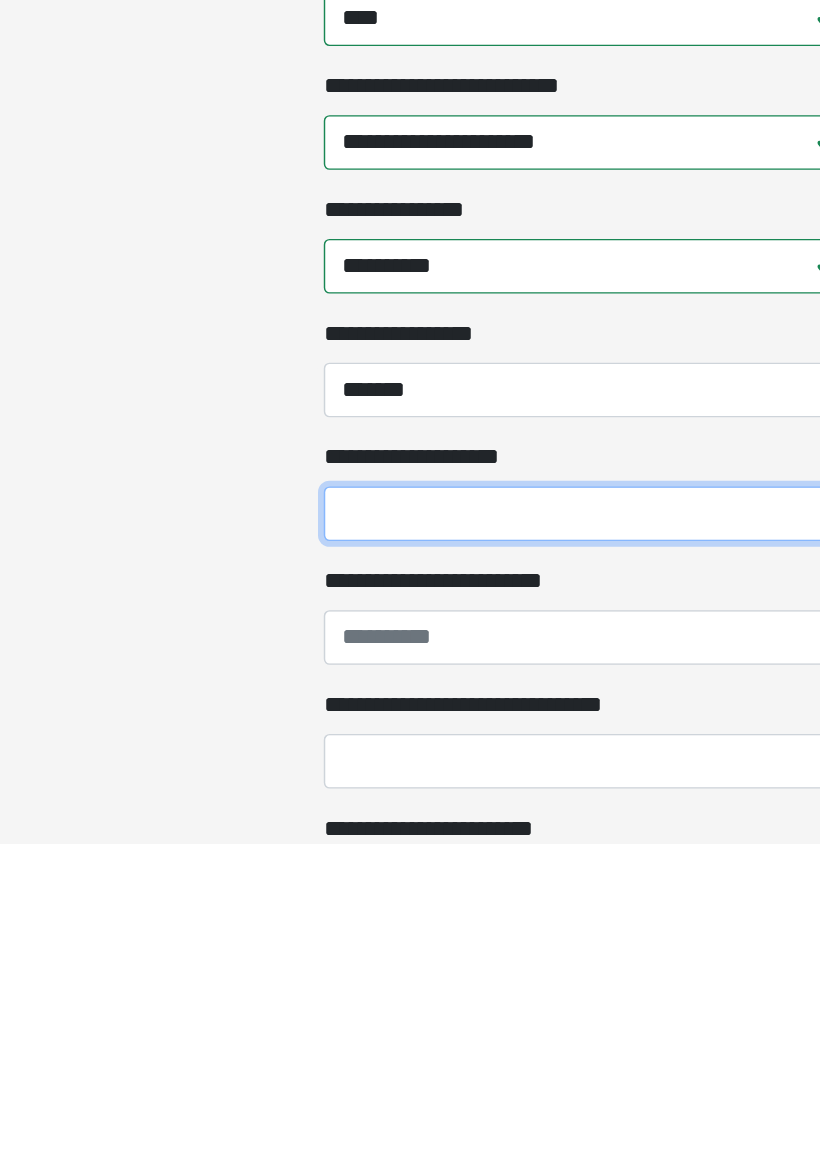 click on "**********" at bounding box center [410, 931] 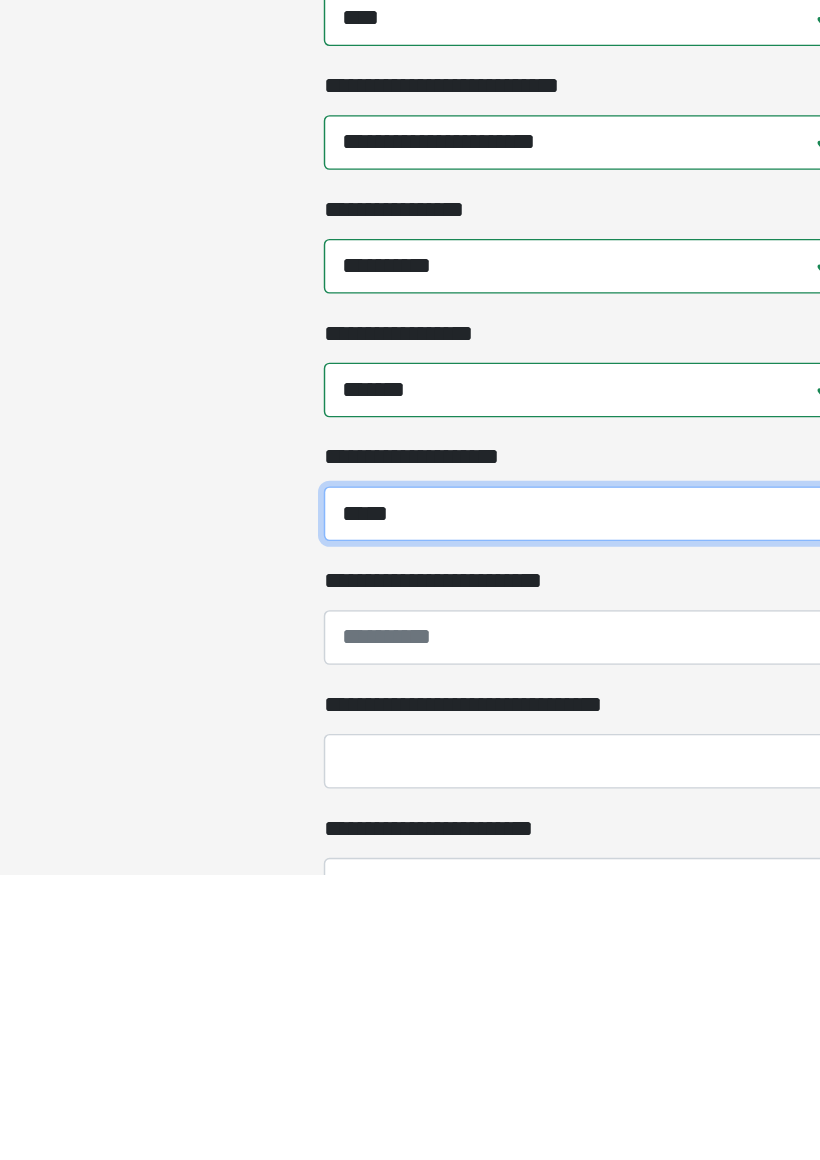 scroll, scrollTop: 131, scrollLeft: 0, axis: vertical 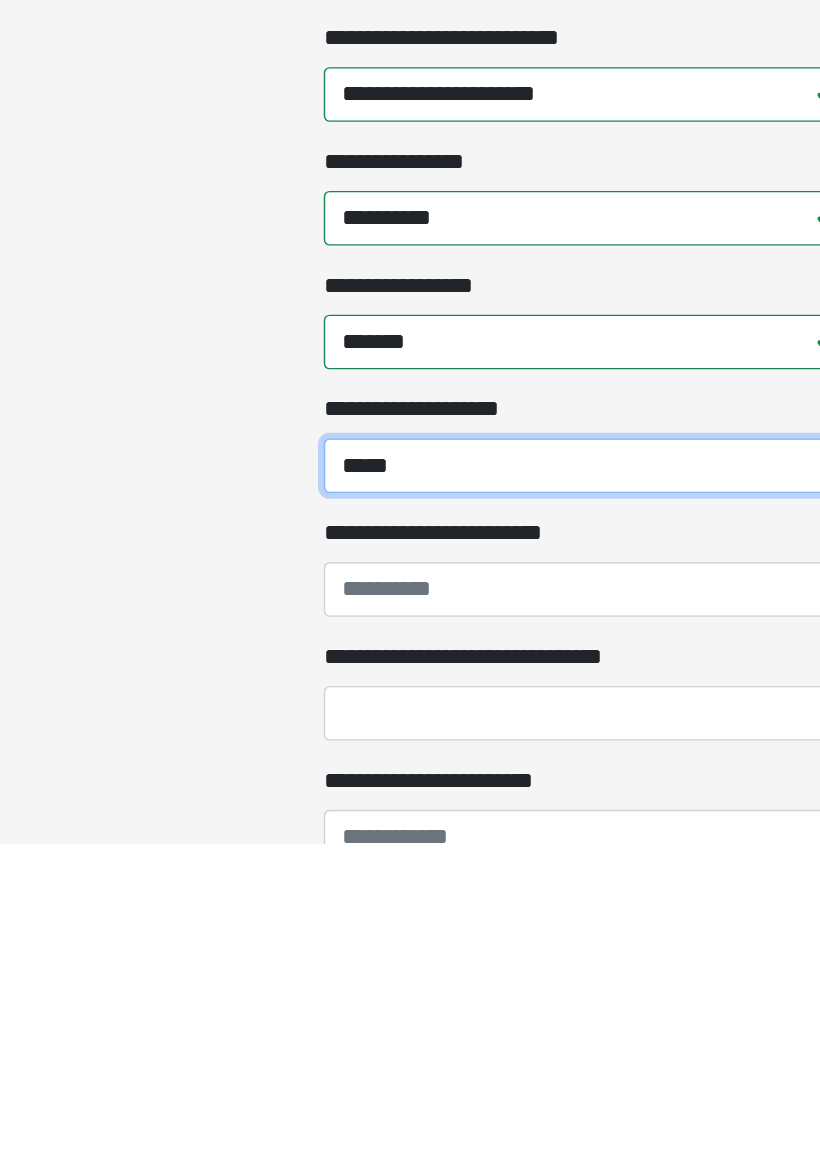 type on "*****" 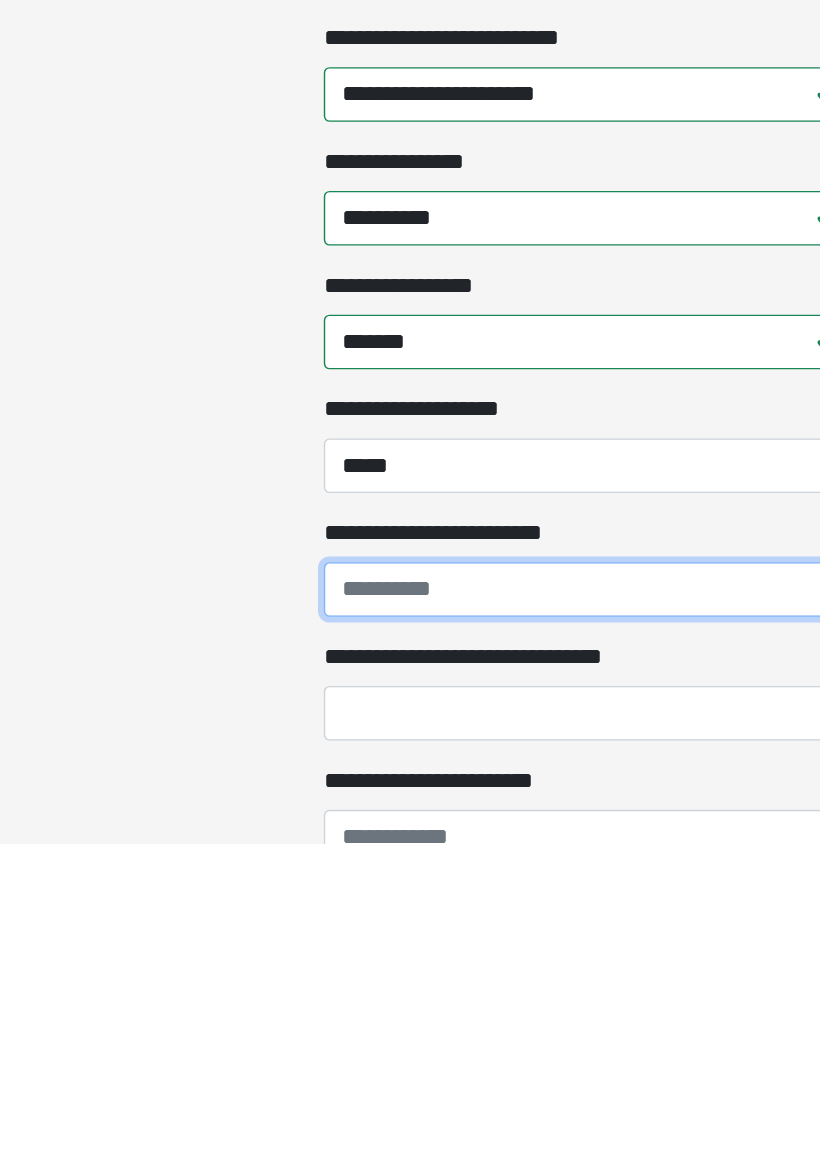 click on "**********" at bounding box center [410, 984] 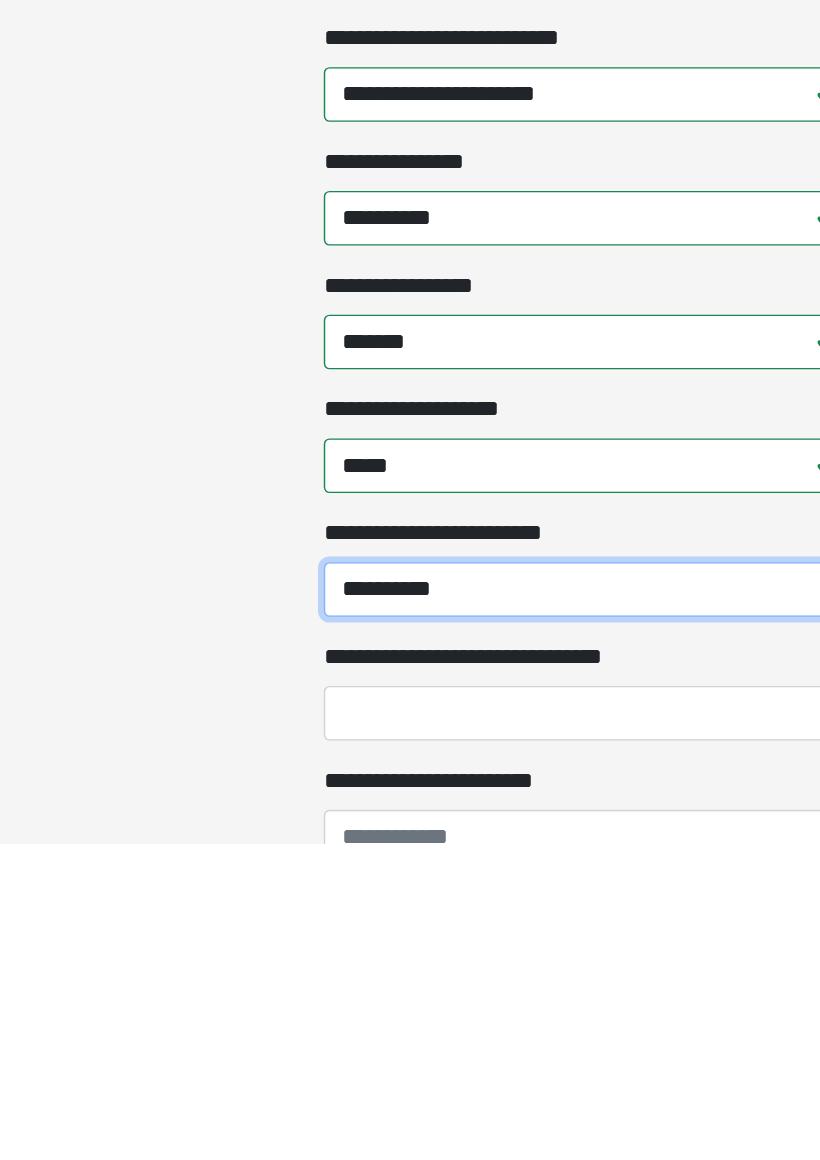type on "**********" 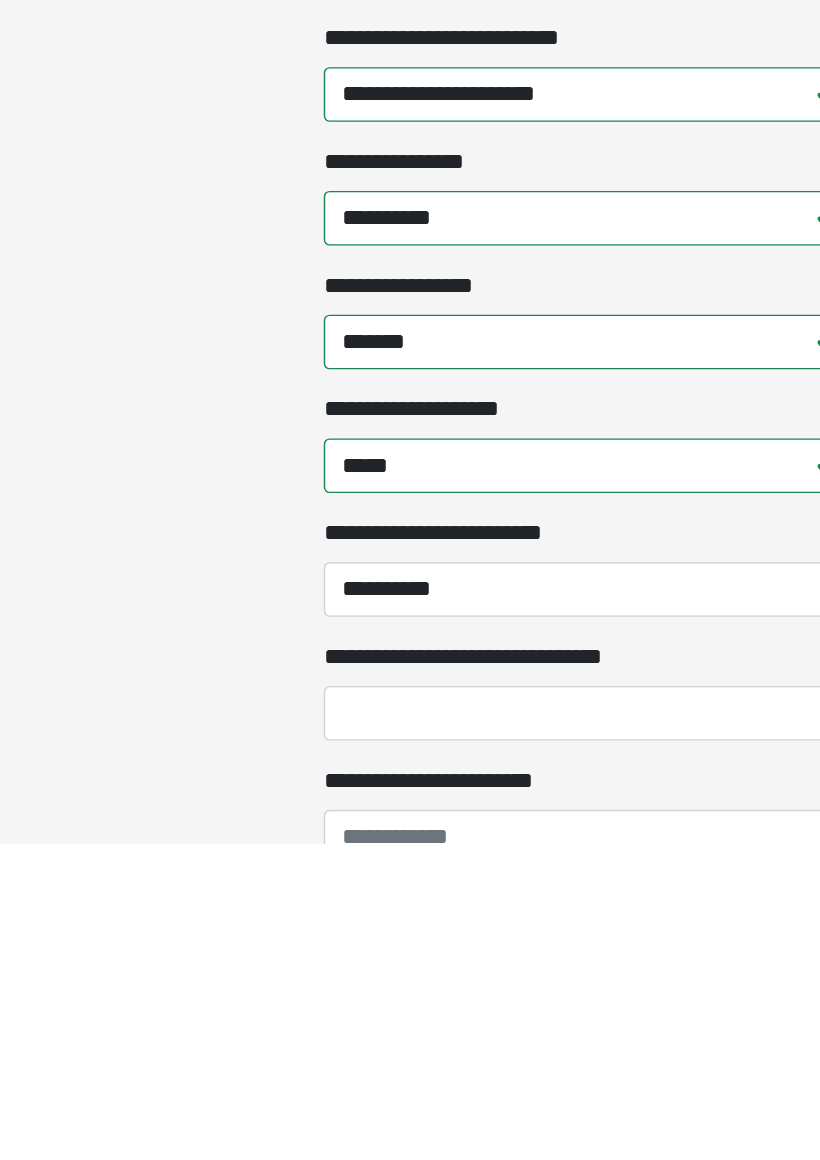 click on "**********" at bounding box center [410, 1070] 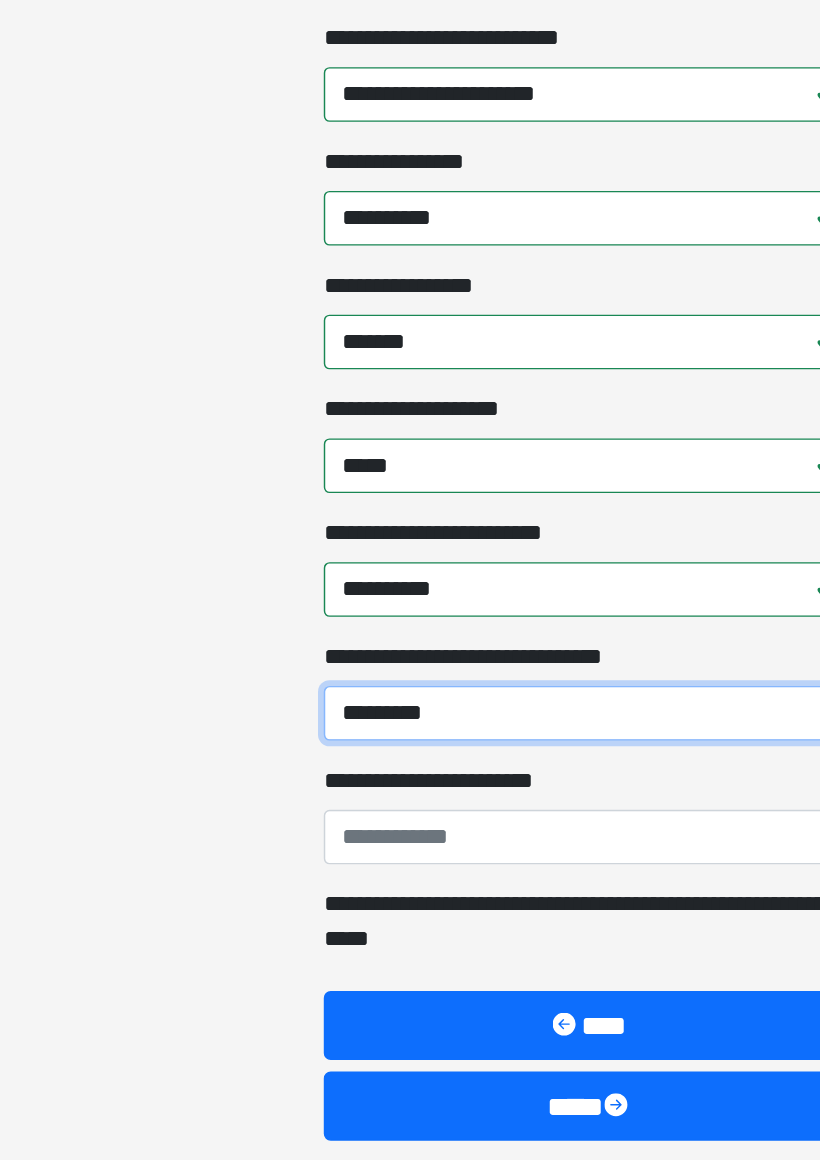 scroll, scrollTop: 440, scrollLeft: 0, axis: vertical 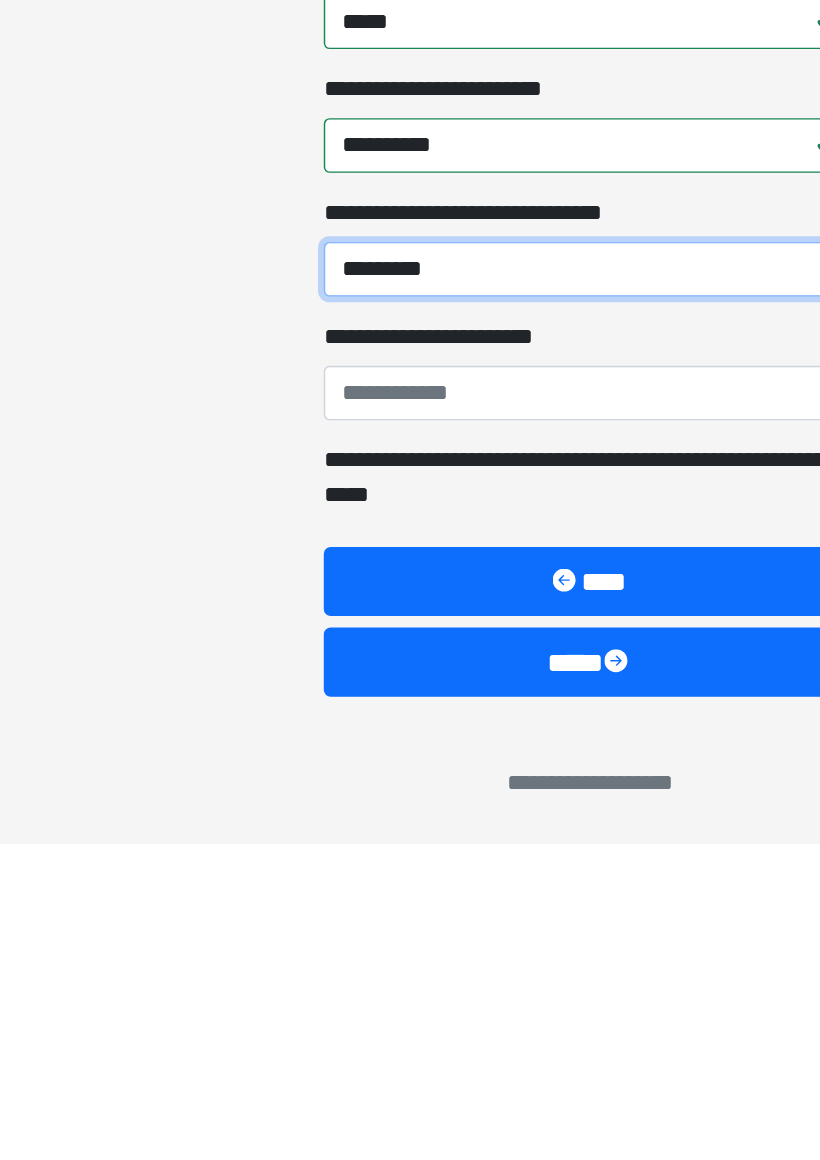type on "*********" 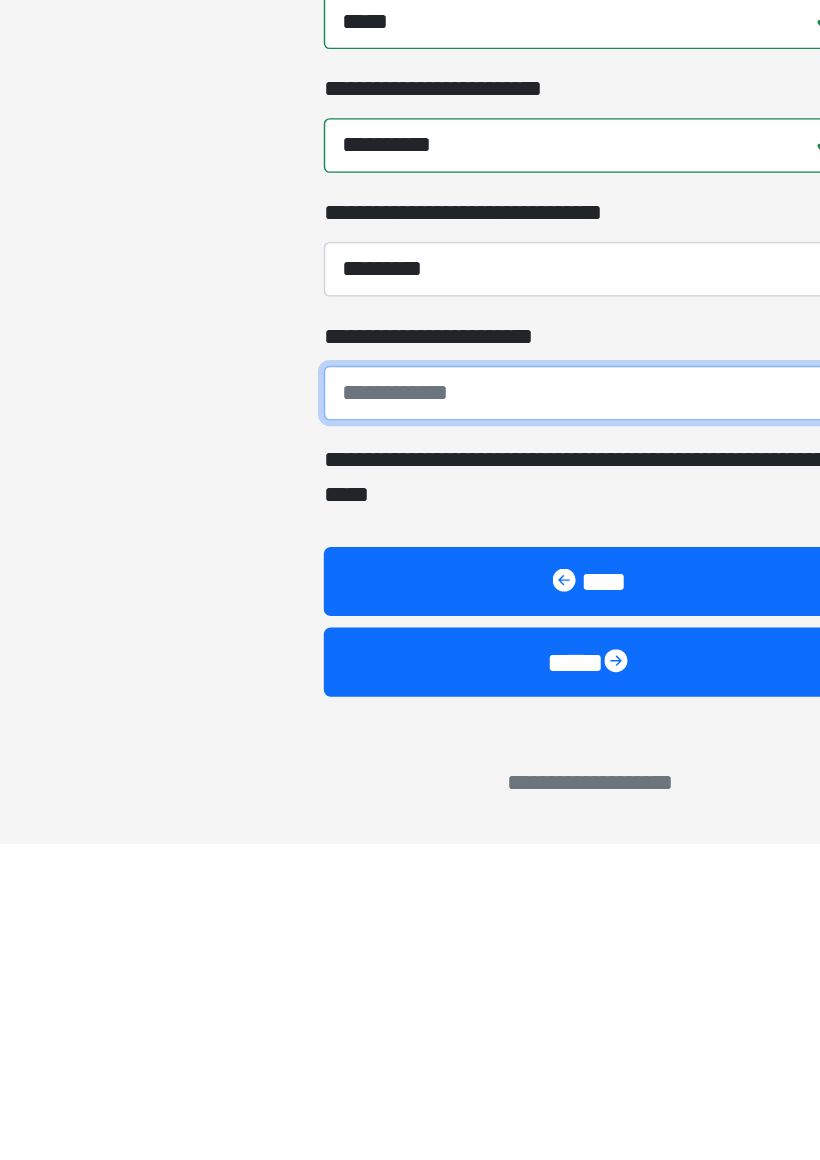 click on "**********" at bounding box center (410, 847) 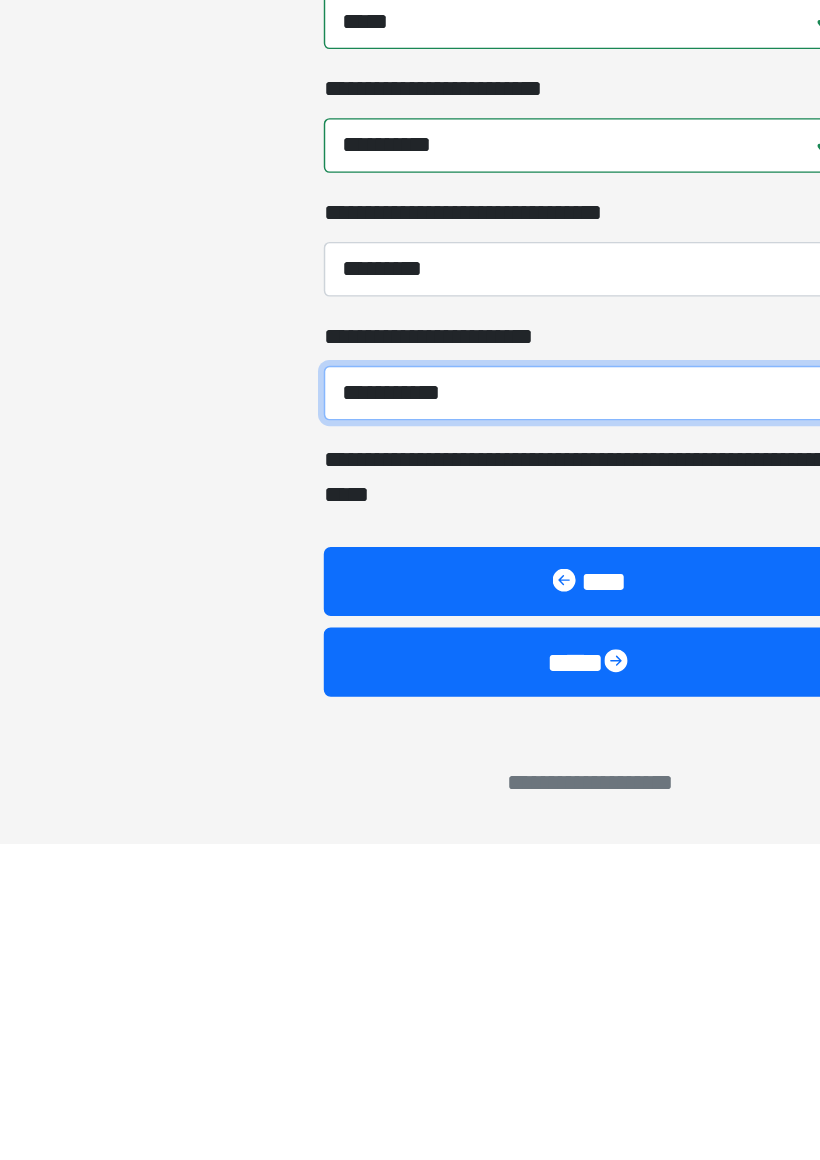 type on "**********" 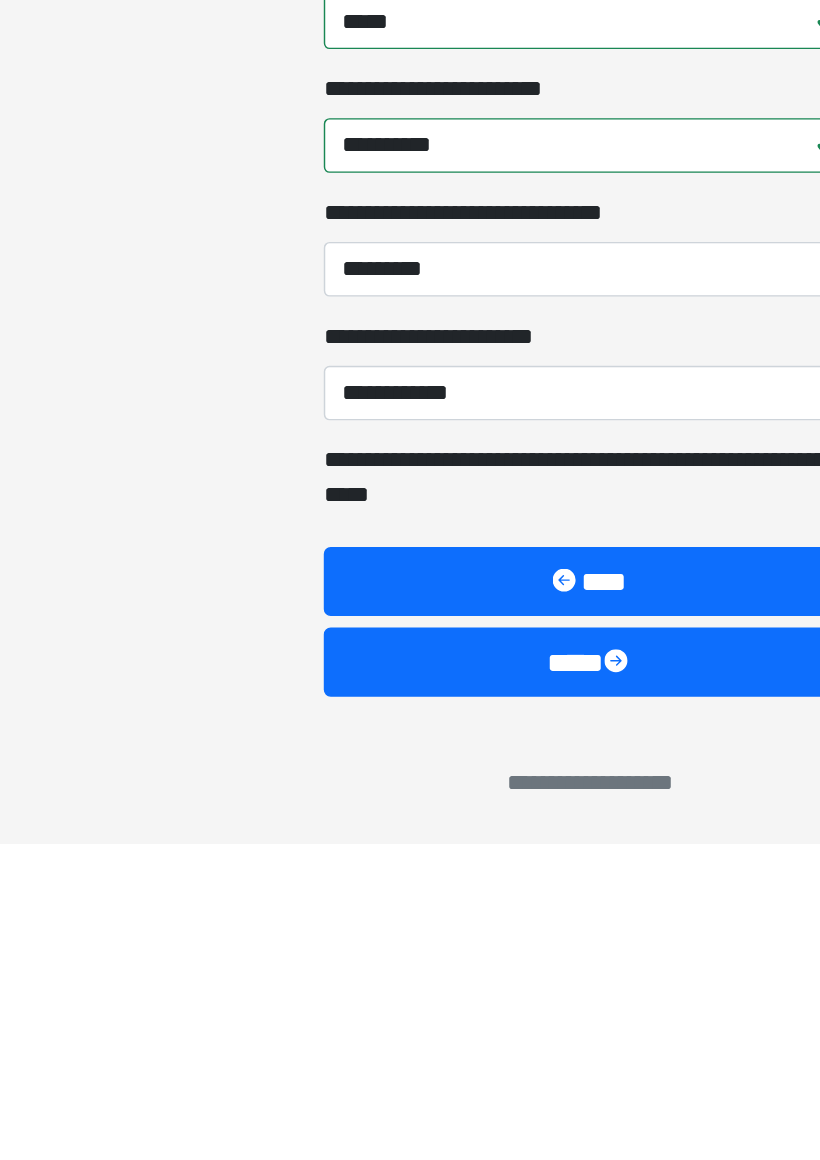 click on "****" at bounding box center [410, 1034] 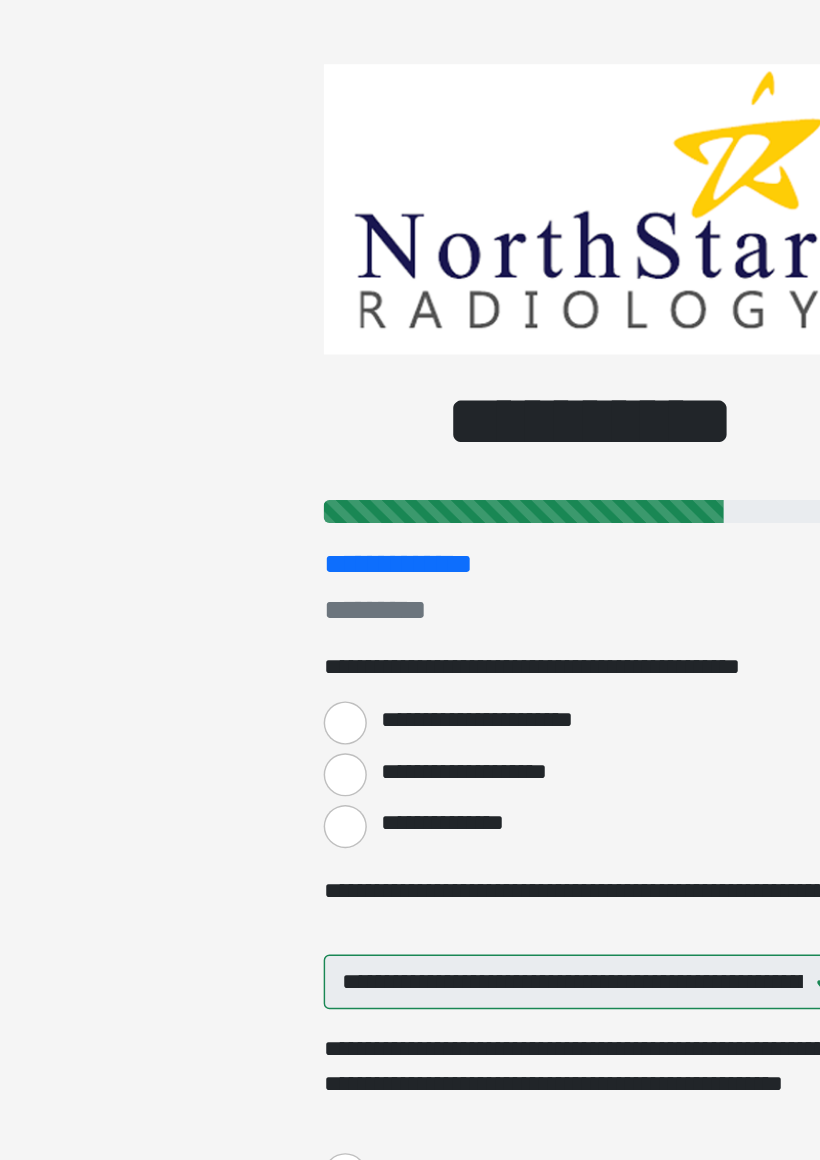 scroll, scrollTop: 0, scrollLeft: 0, axis: both 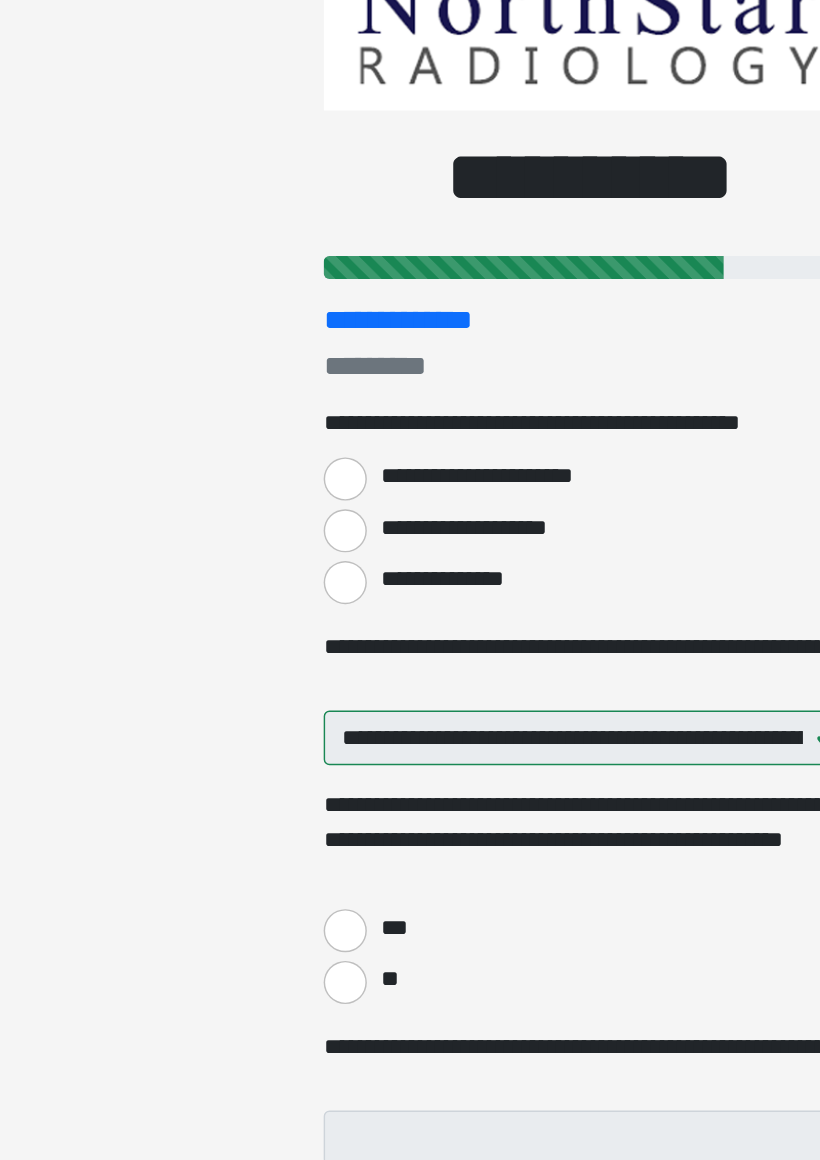 click on "**********" at bounding box center [240, 585] 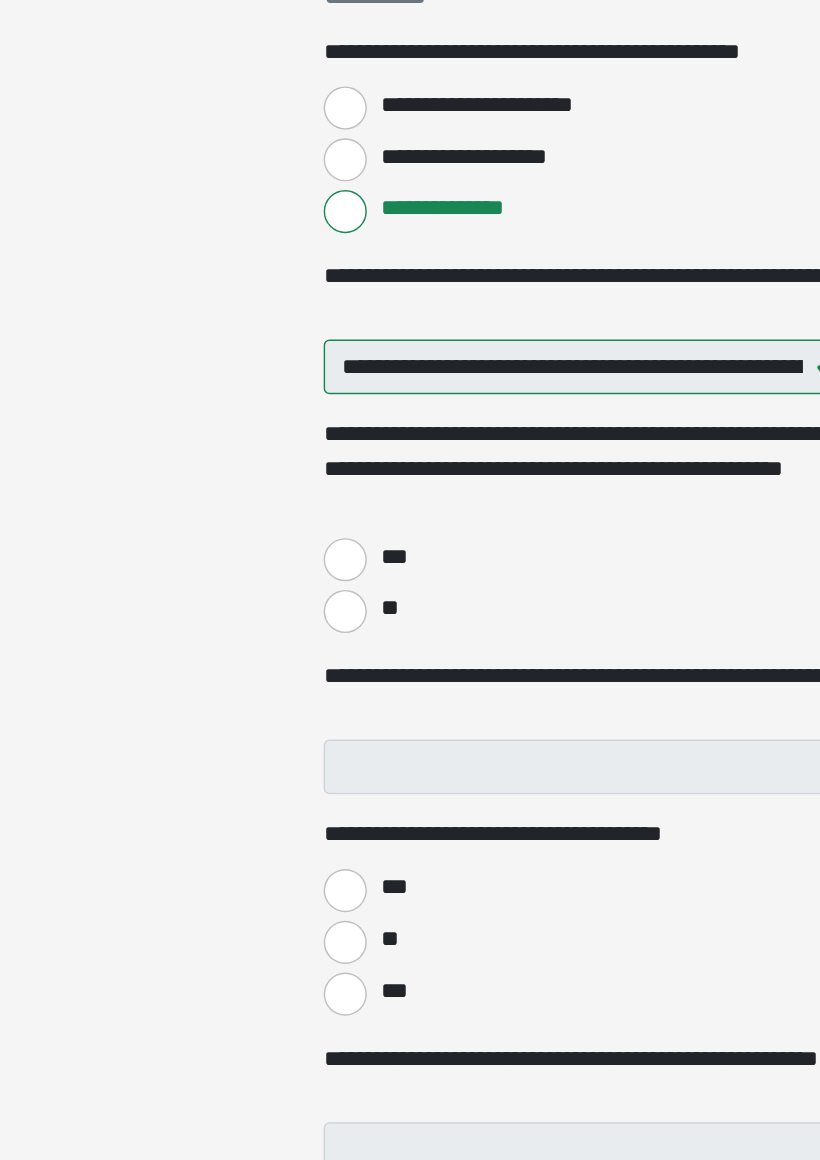 scroll, scrollTop: 100, scrollLeft: 0, axis: vertical 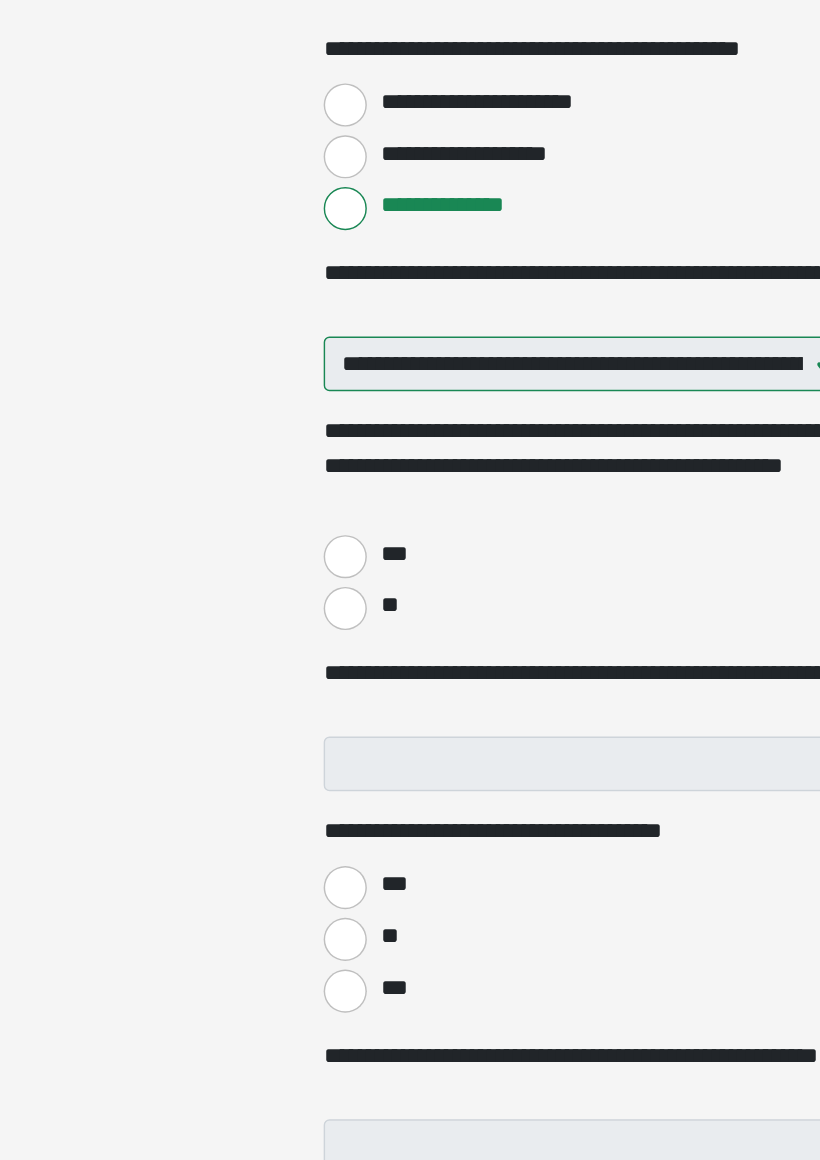 click on "**" at bounding box center (240, 763) 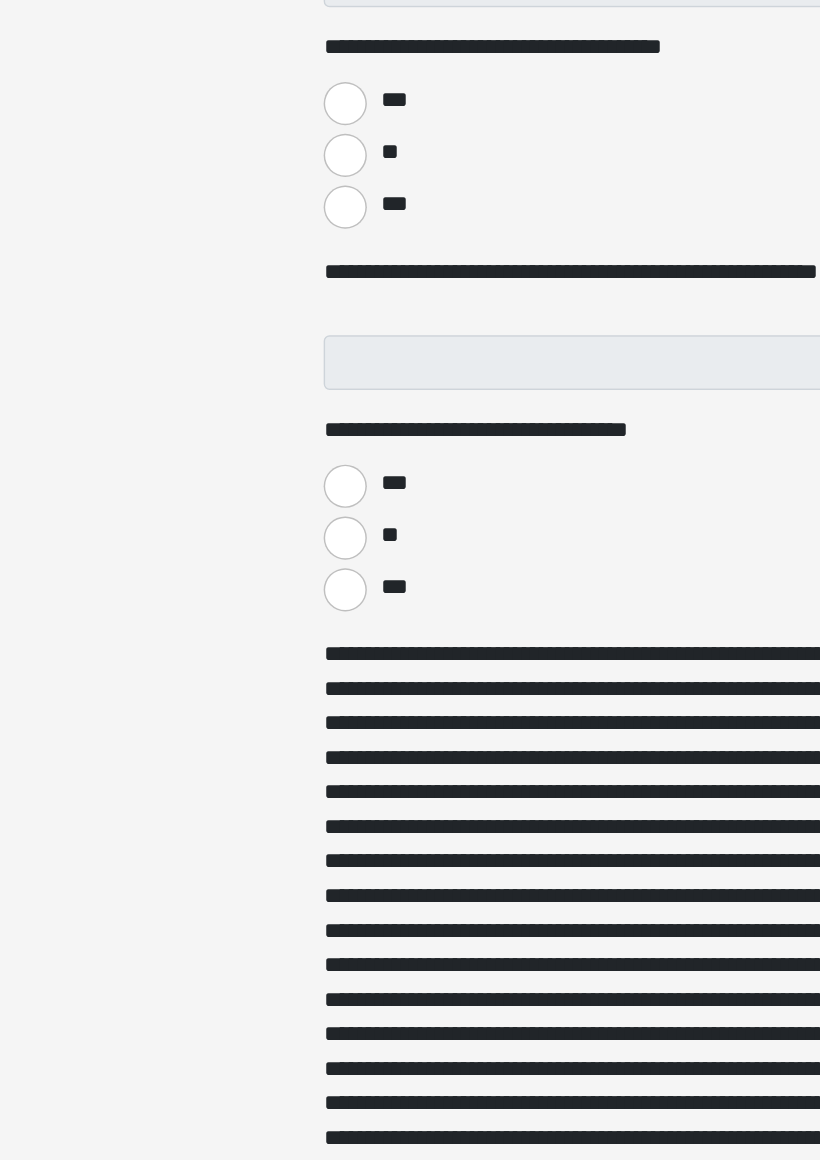 scroll, scrollTop: 649, scrollLeft: 0, axis: vertical 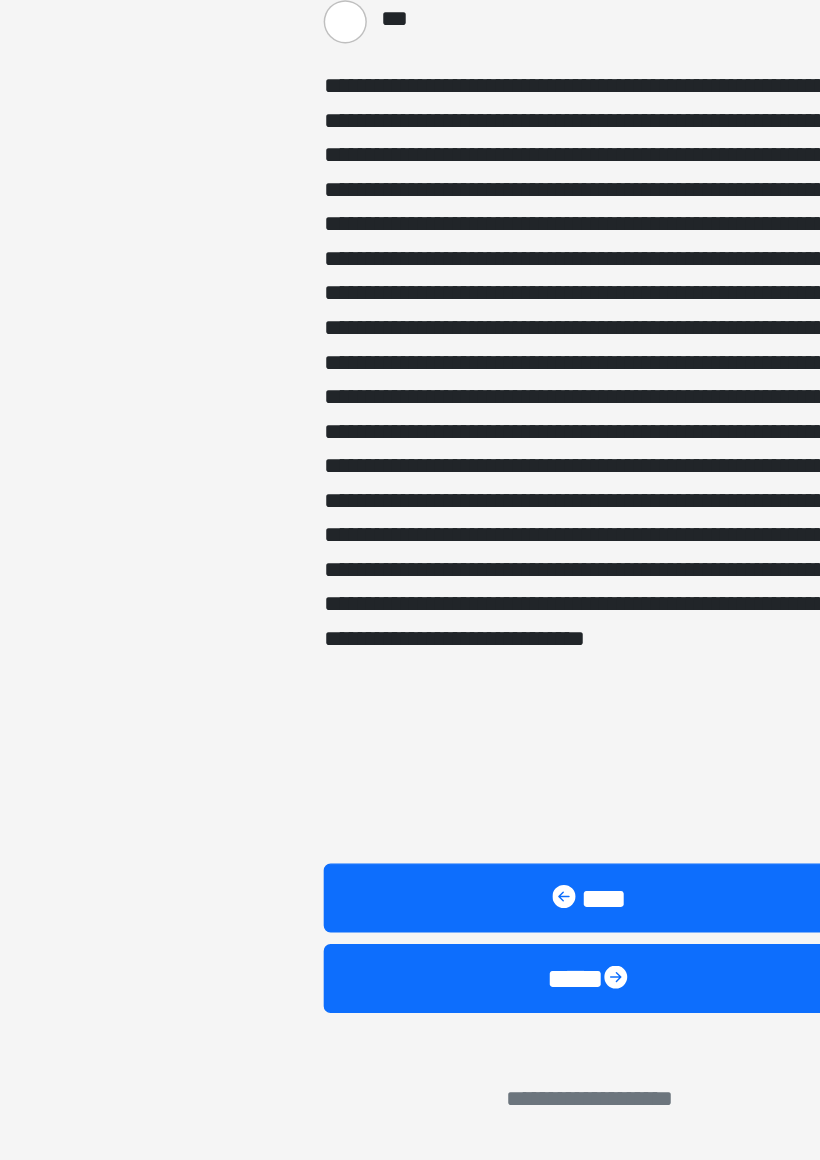 click on "****" at bounding box center [410, 1034] 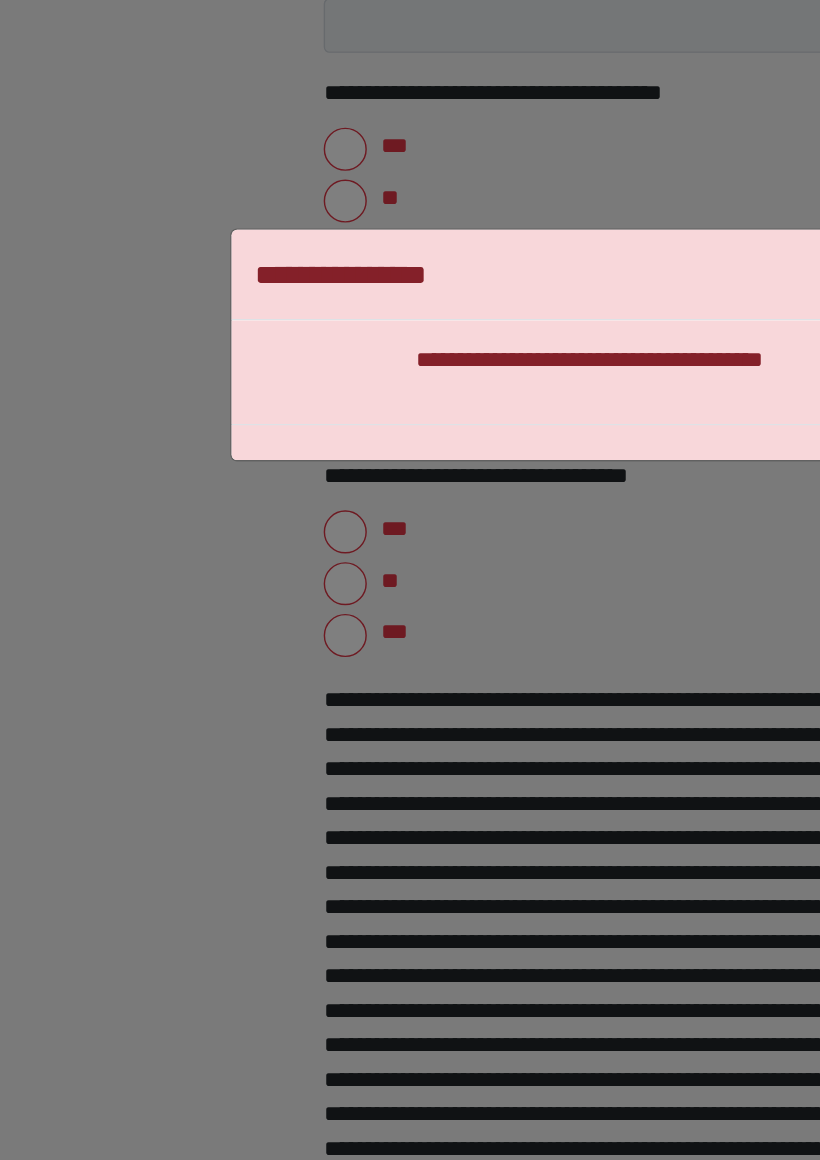 click on "**********" at bounding box center (410, 580) 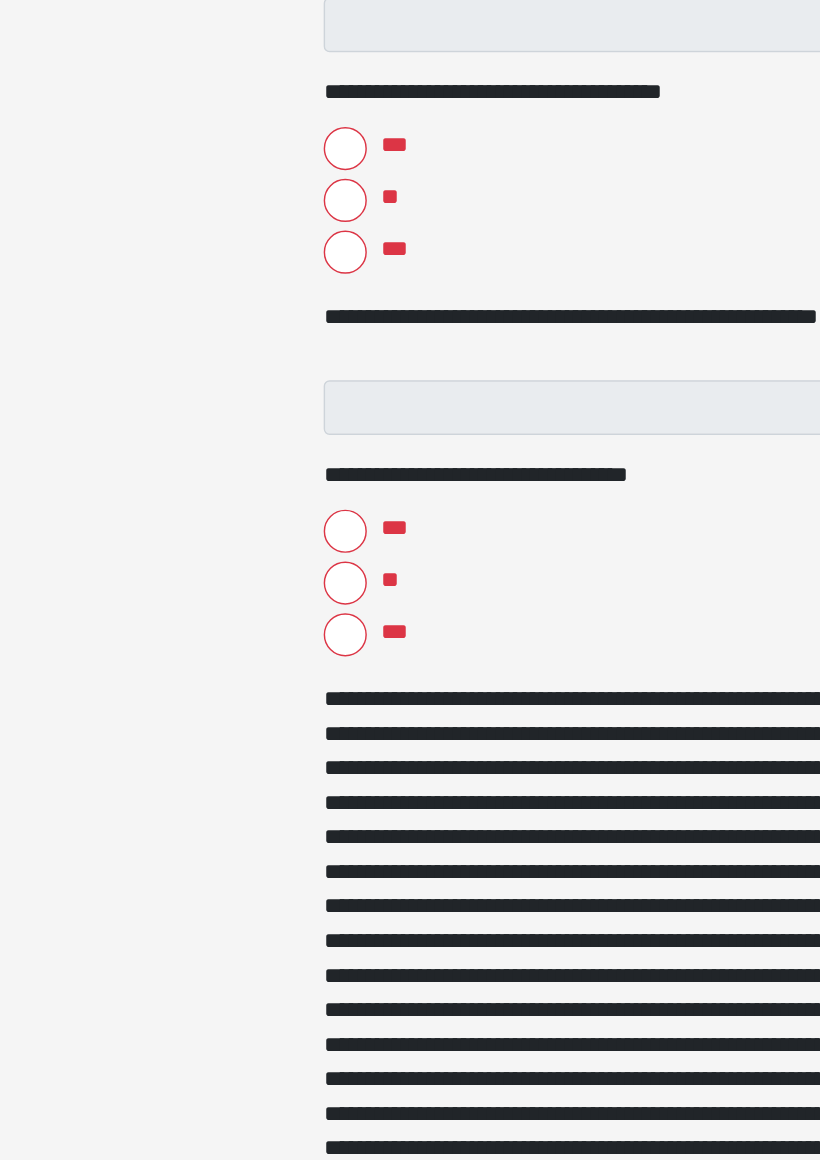 click on "***" at bounding box center [240, 781] 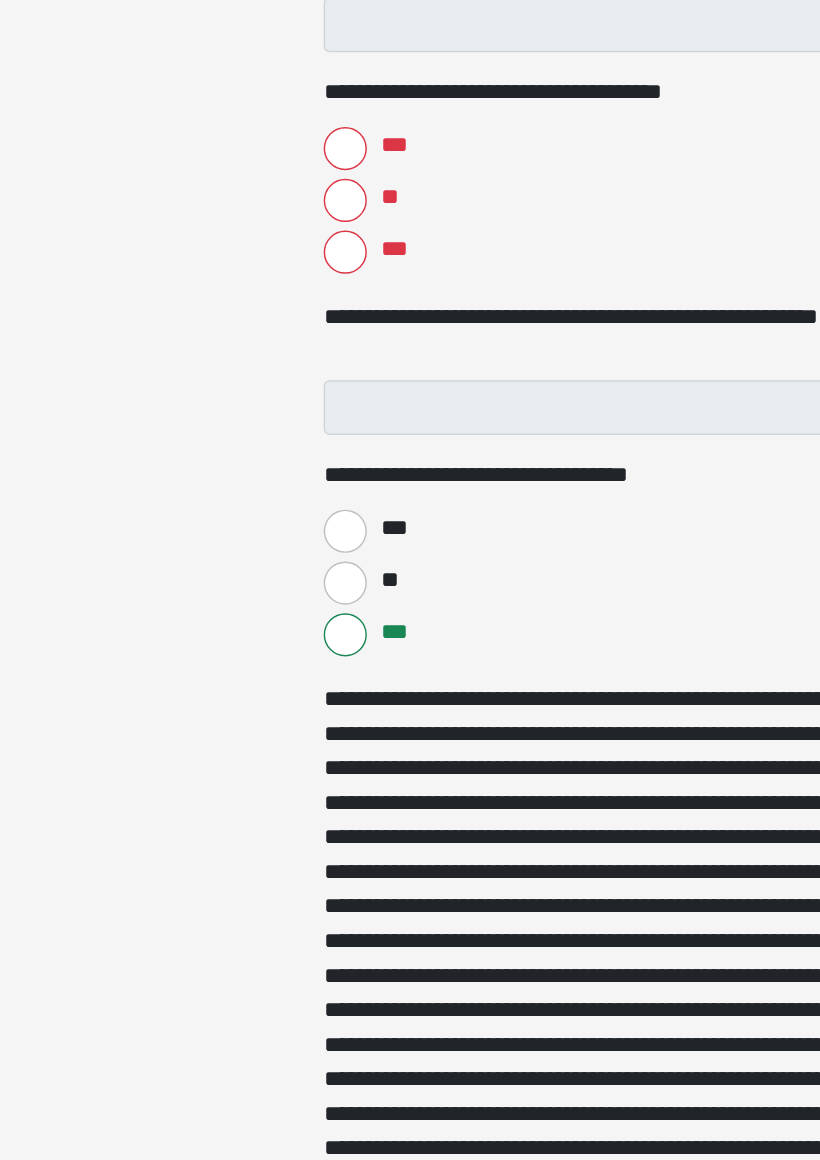 click on "***" at bounding box center [240, 515] 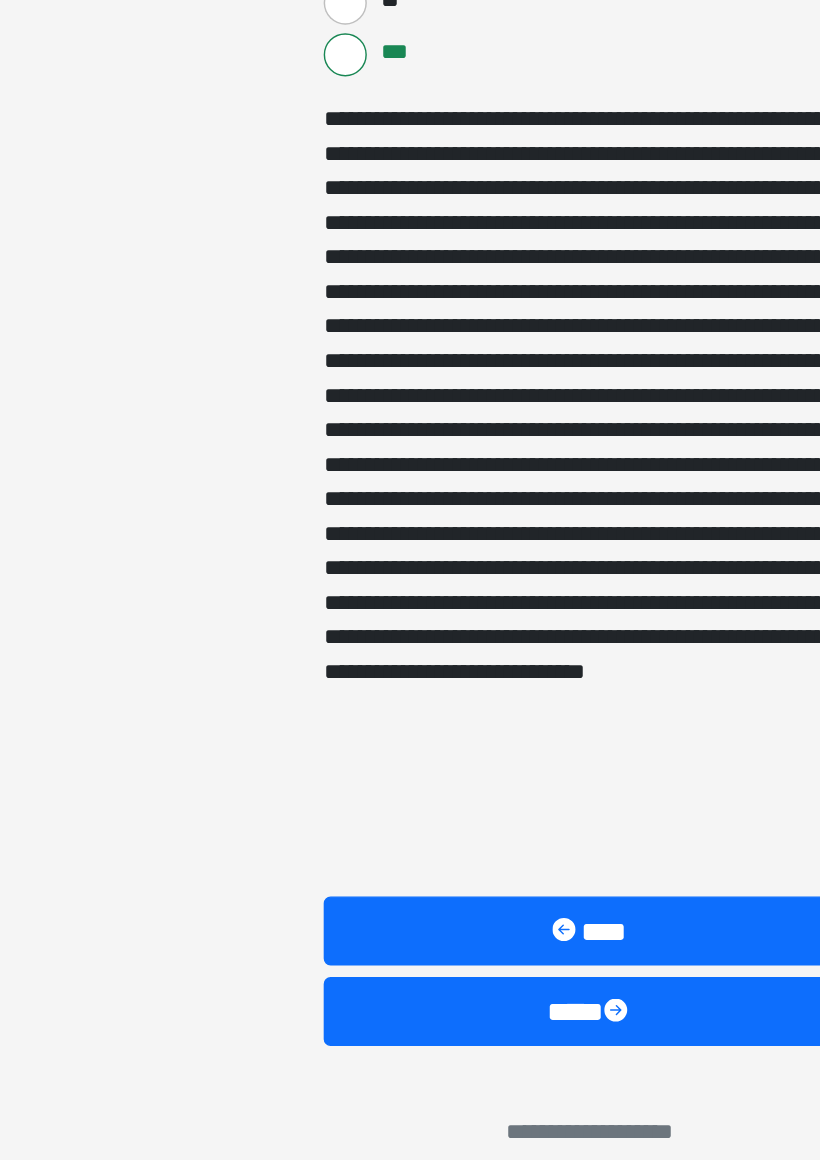 scroll, scrollTop: 1026, scrollLeft: 0, axis: vertical 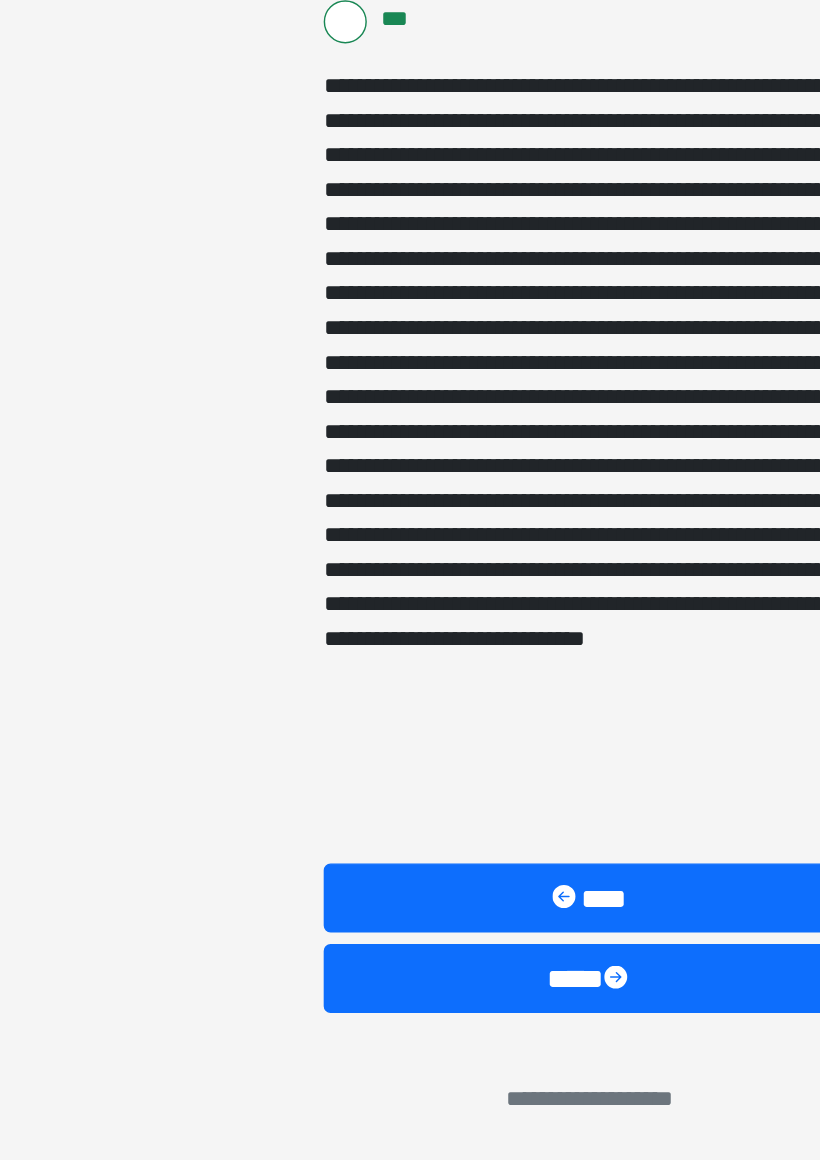 click on "****" at bounding box center [410, 1034] 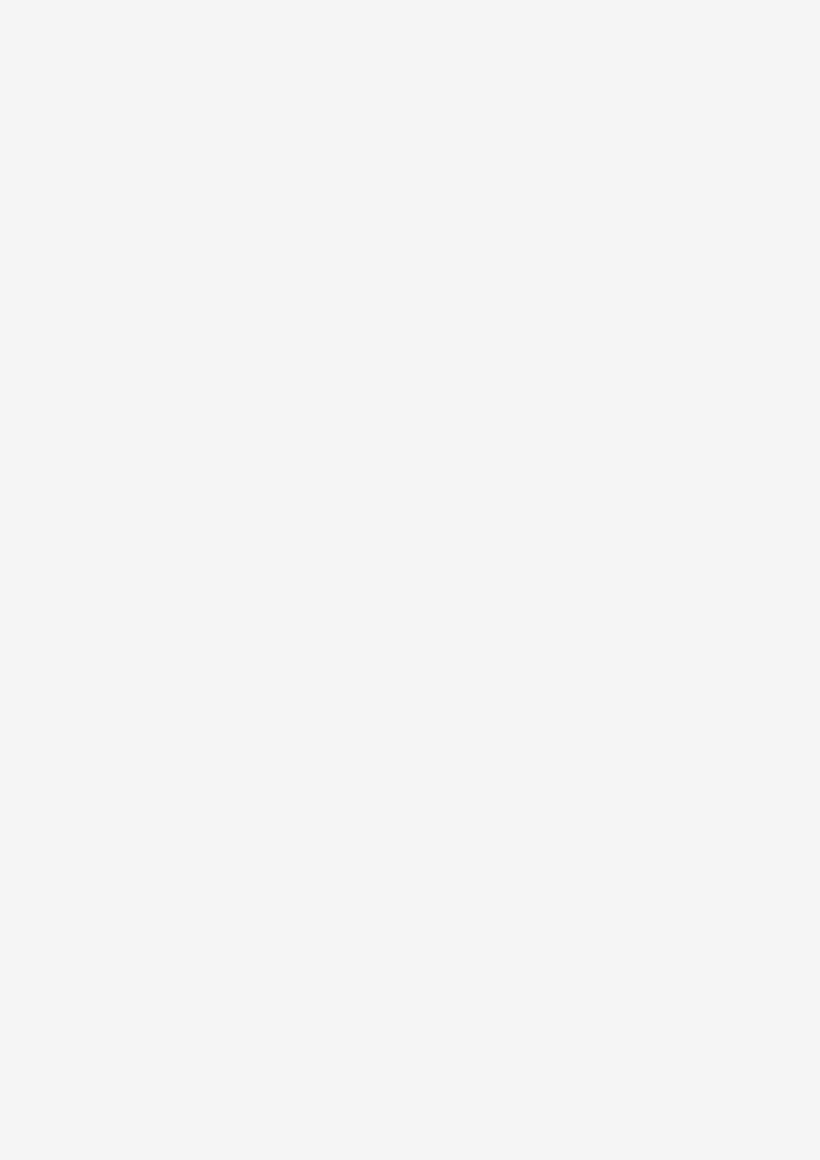 scroll, scrollTop: 0, scrollLeft: 0, axis: both 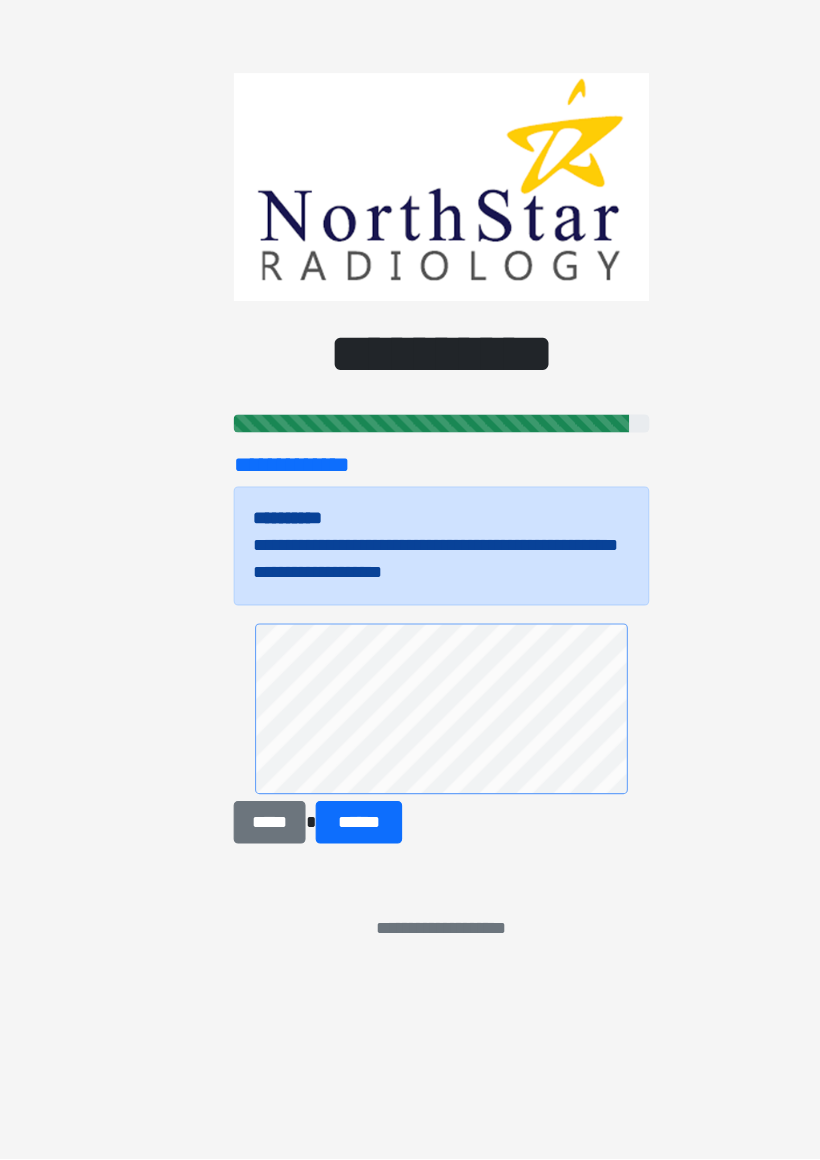 click on "******" at bounding box center [336, 860] 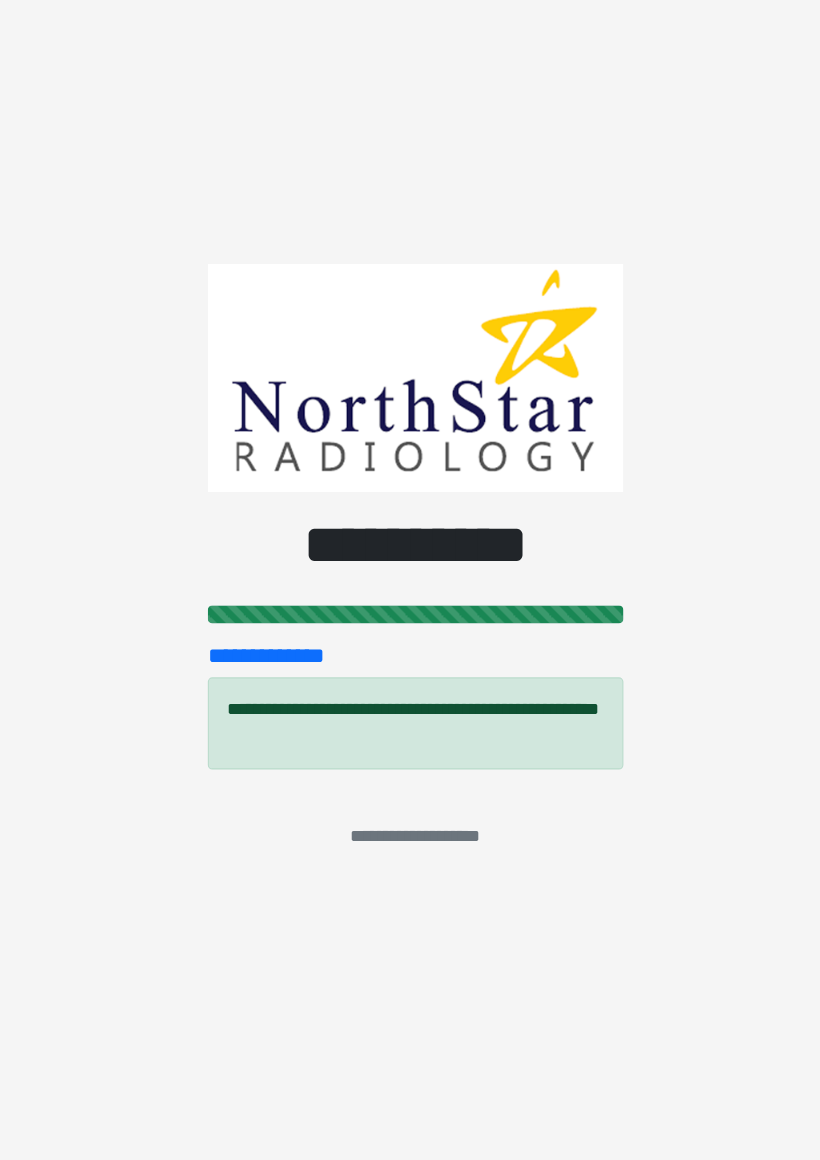 click on "**********" at bounding box center (410, 580) 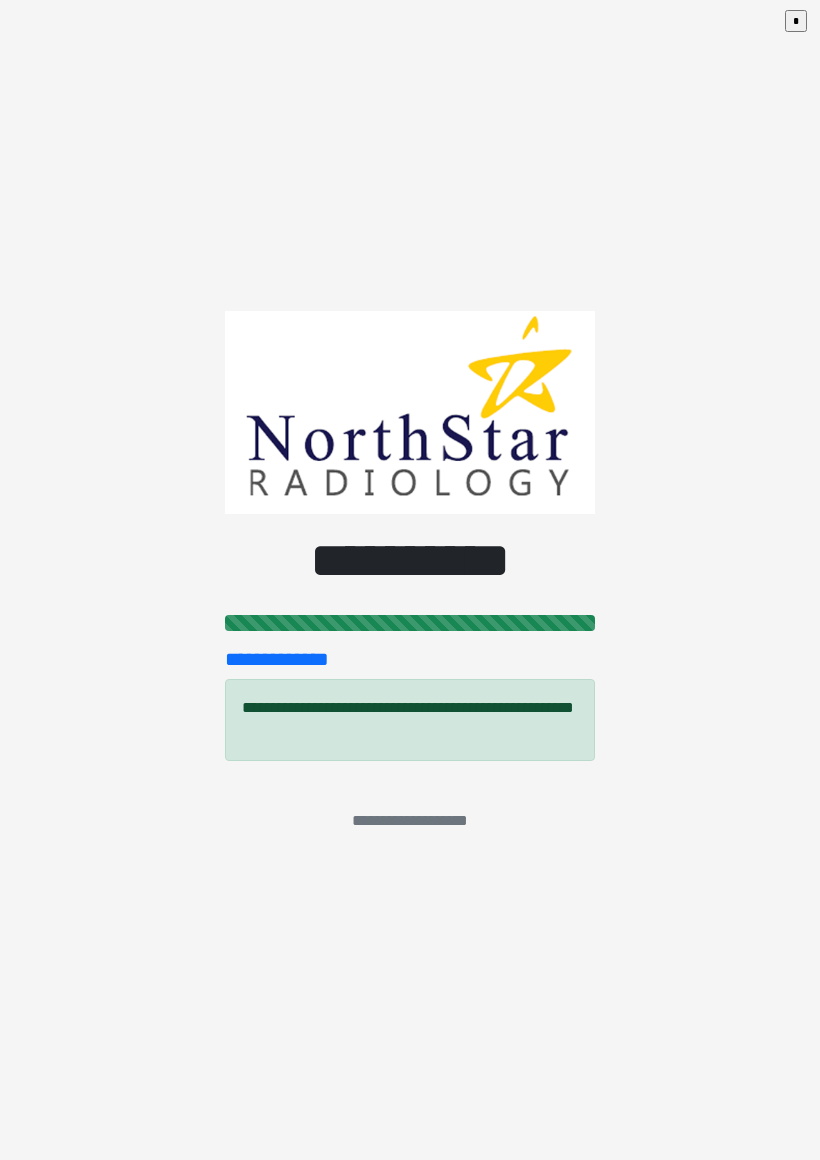 click on "*" at bounding box center [796, 21] 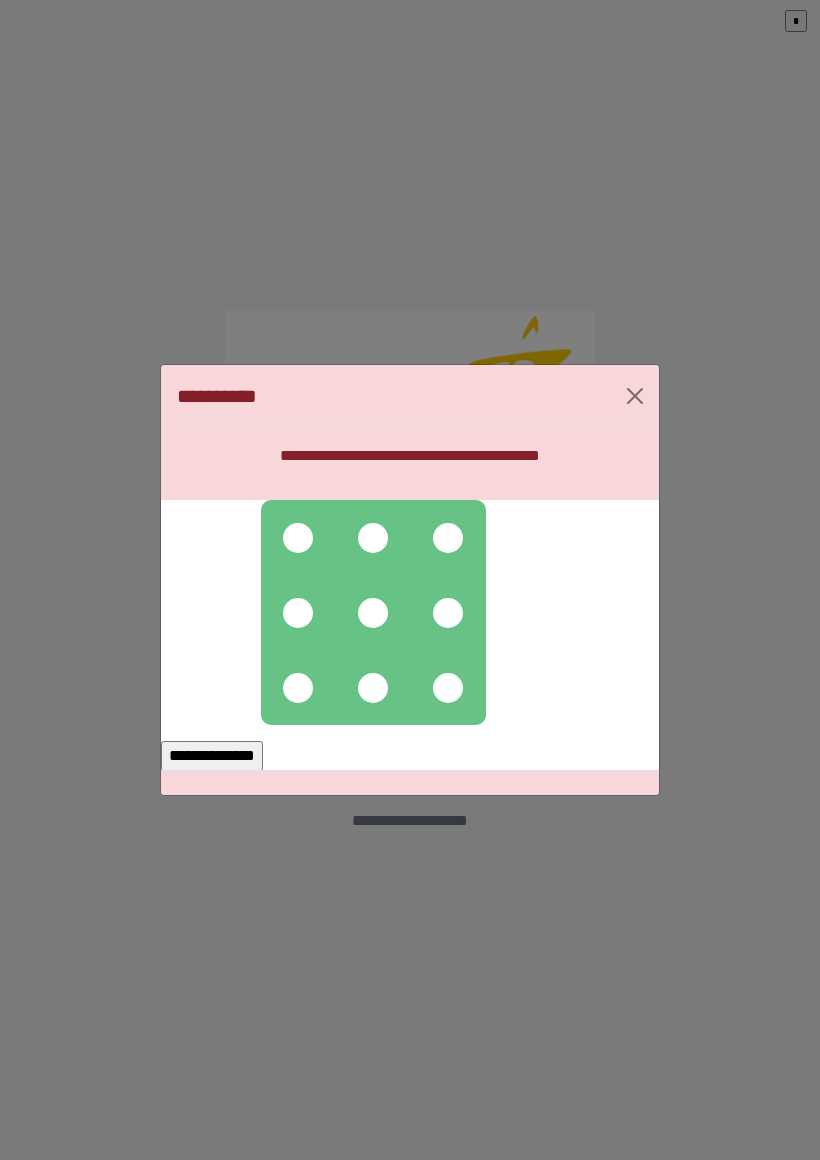 click at bounding box center [298, 538] 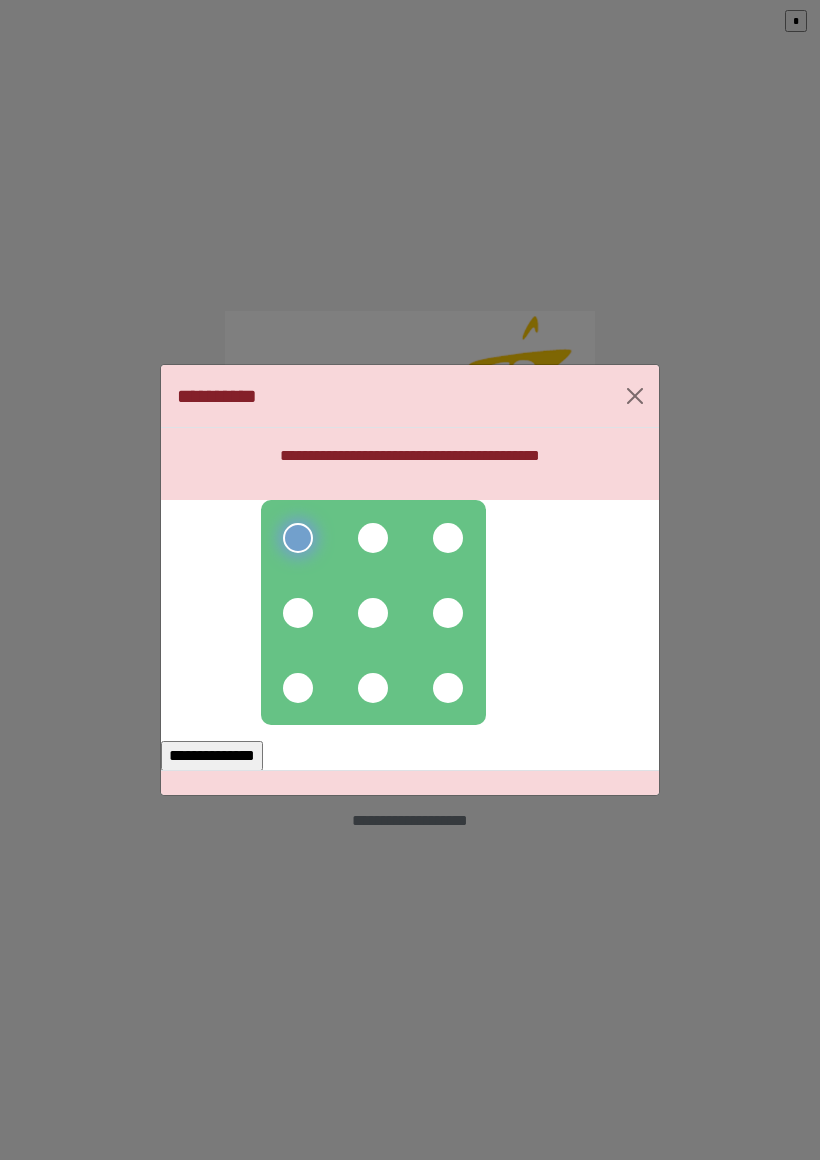 click at bounding box center [373, 538] 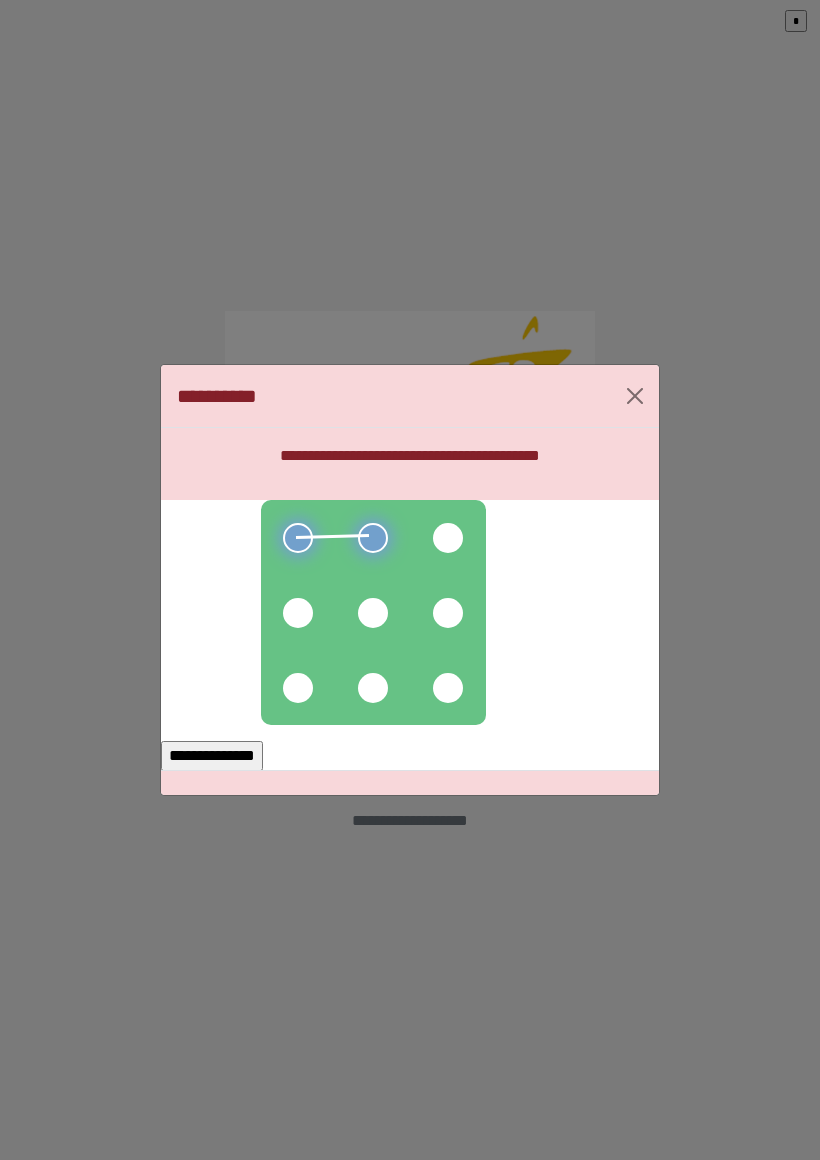 click at bounding box center (448, 538) 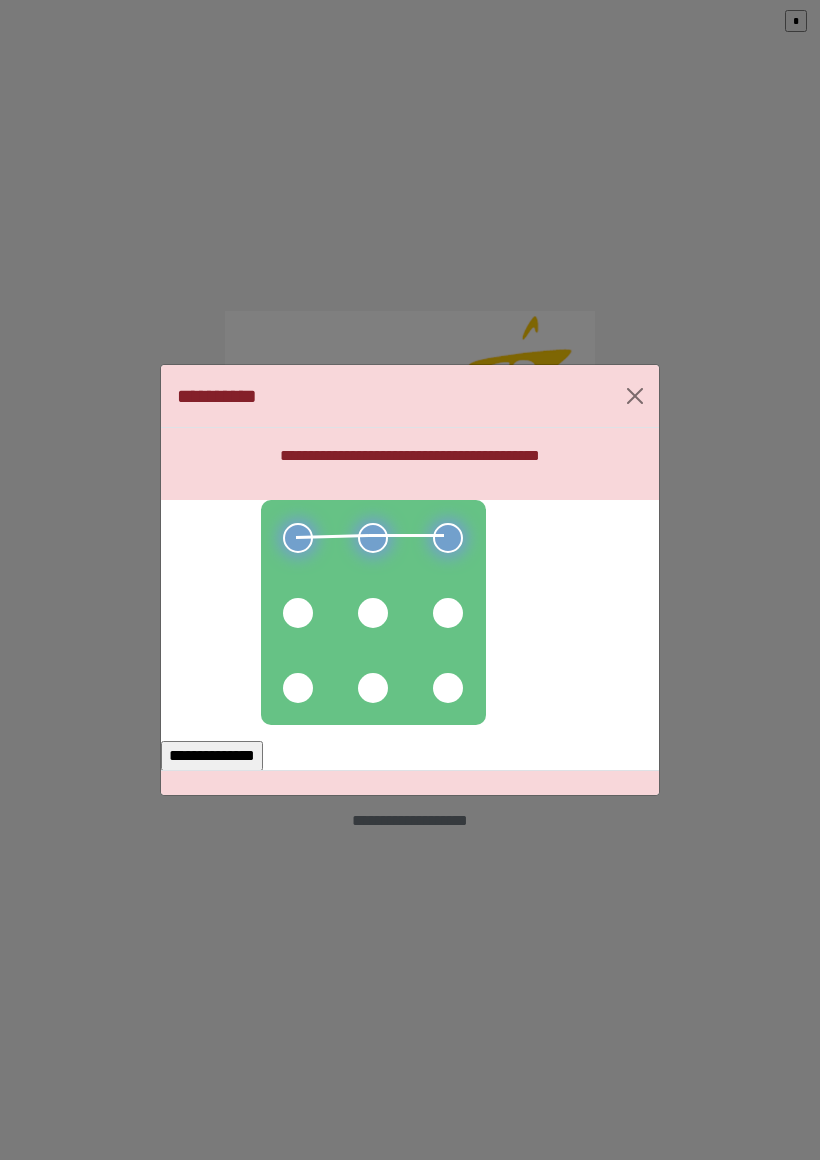 click at bounding box center (448, 613) 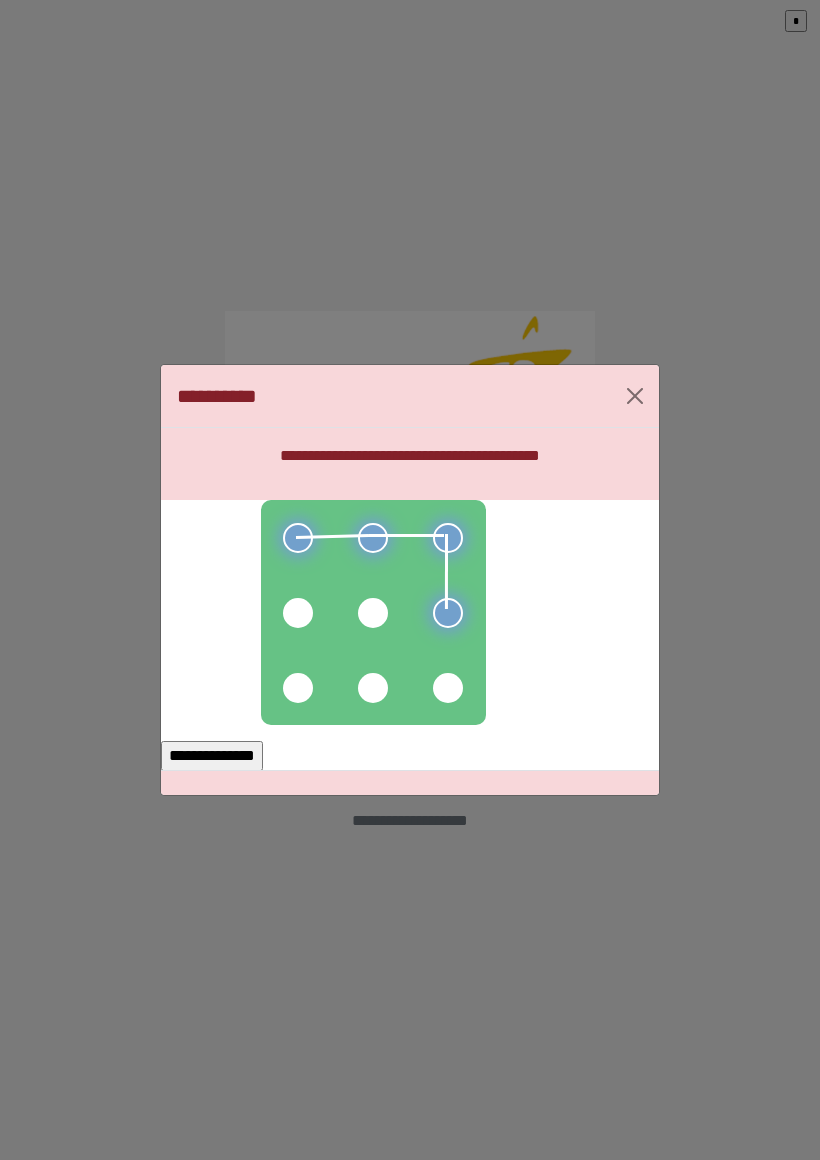 click at bounding box center [448, 688] 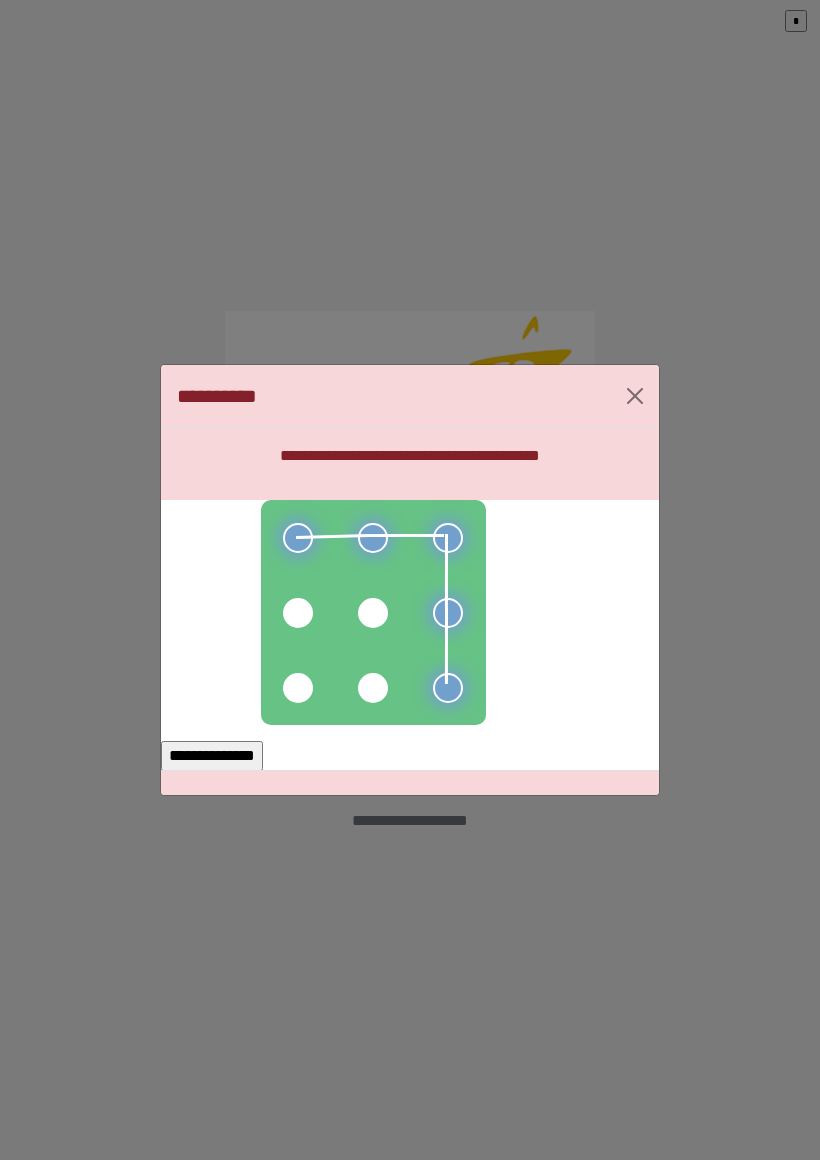 click on "**********" at bounding box center (212, 756) 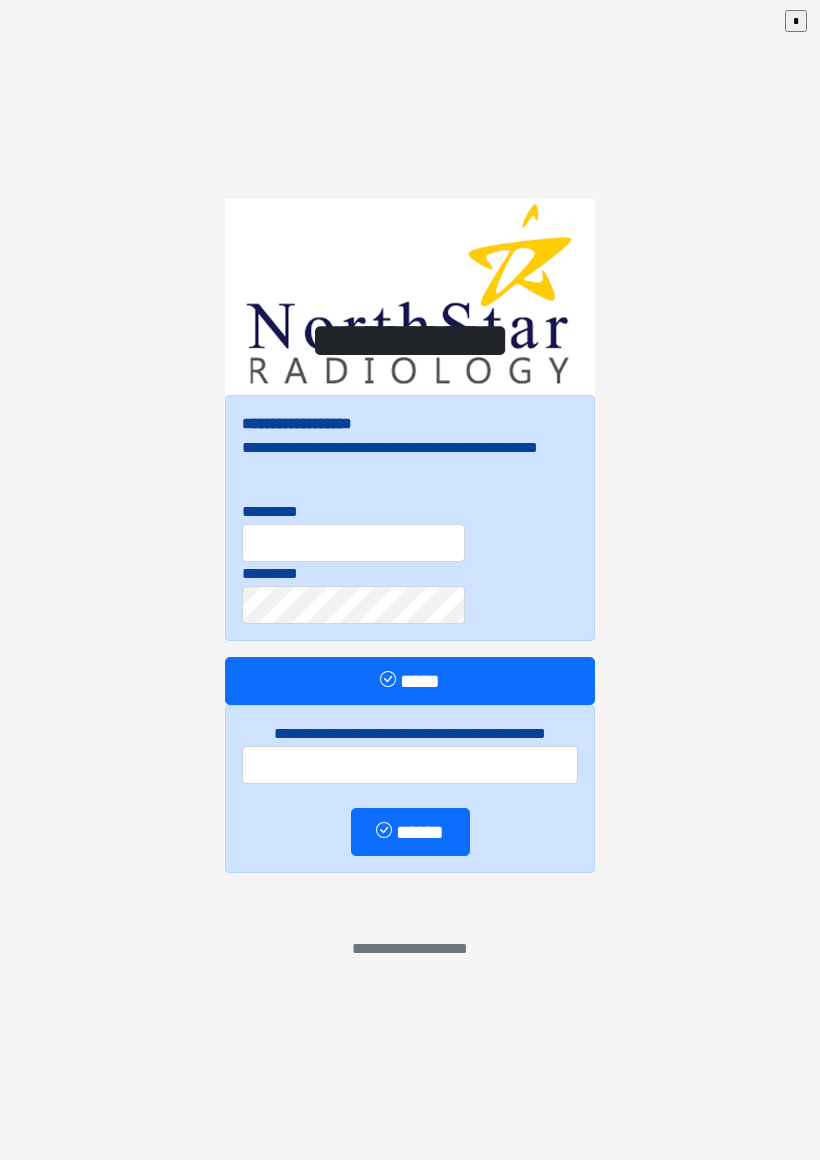 scroll, scrollTop: 0, scrollLeft: 0, axis: both 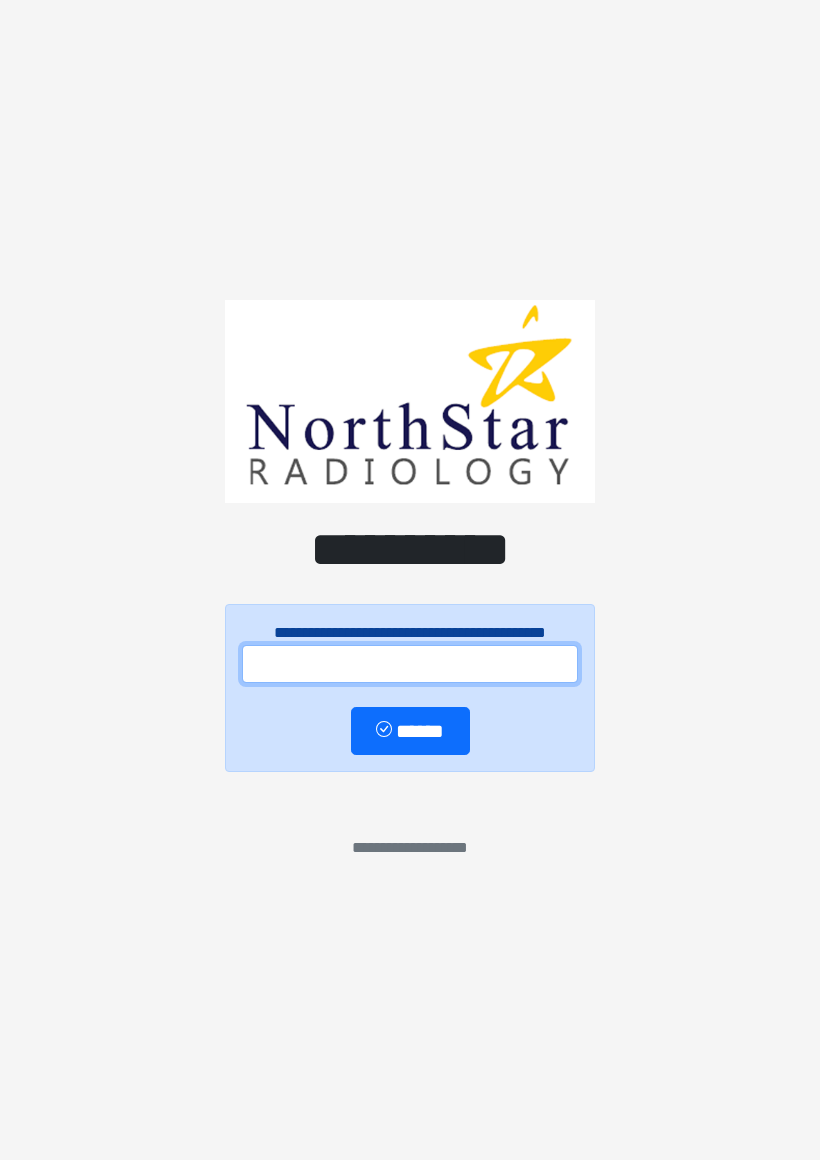 click at bounding box center (410, 664) 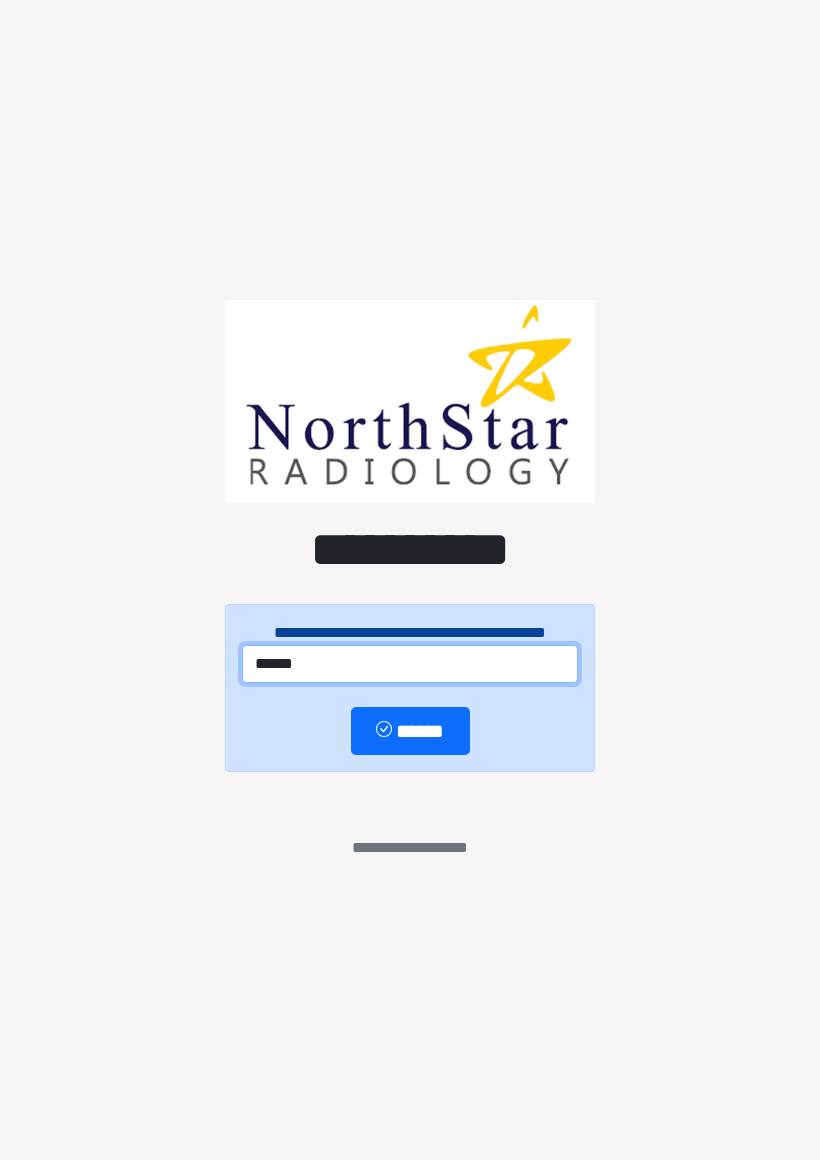 type on "******" 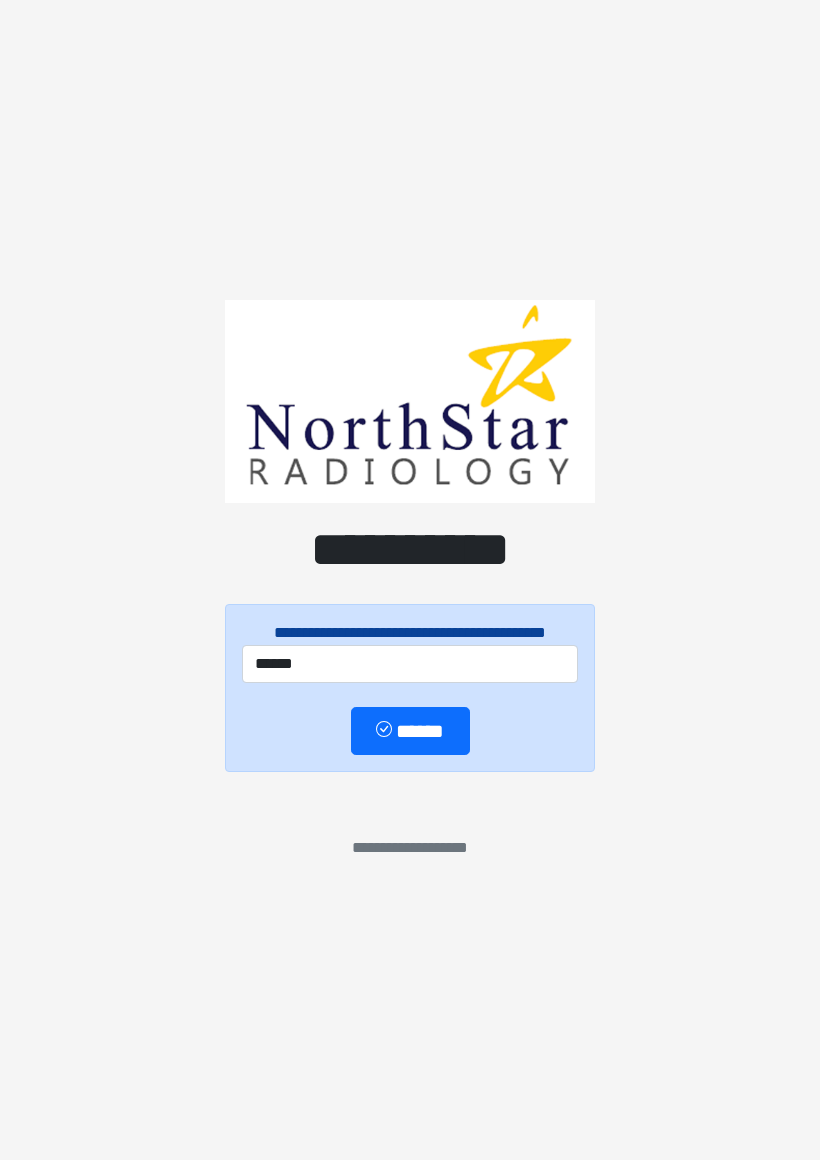 click on "******" at bounding box center [410, 731] 